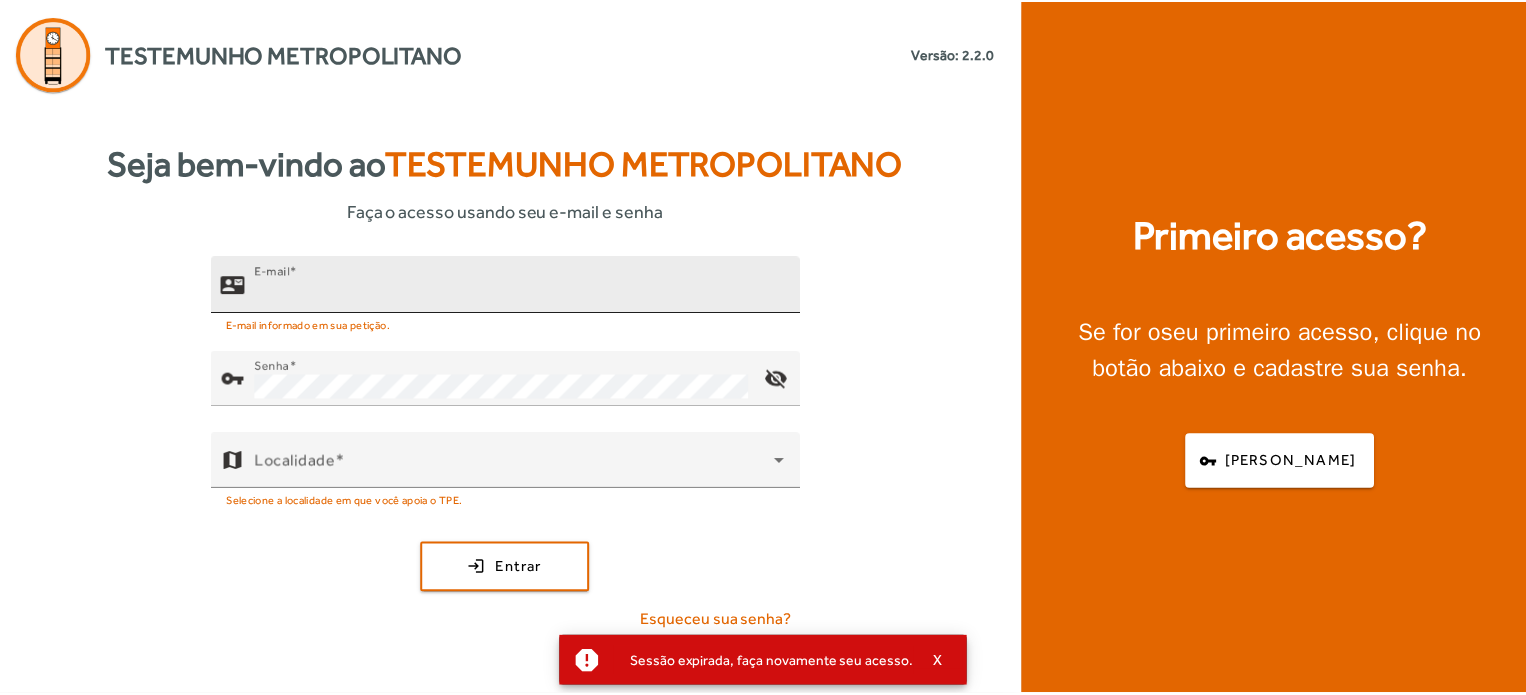 scroll, scrollTop: 0, scrollLeft: 0, axis: both 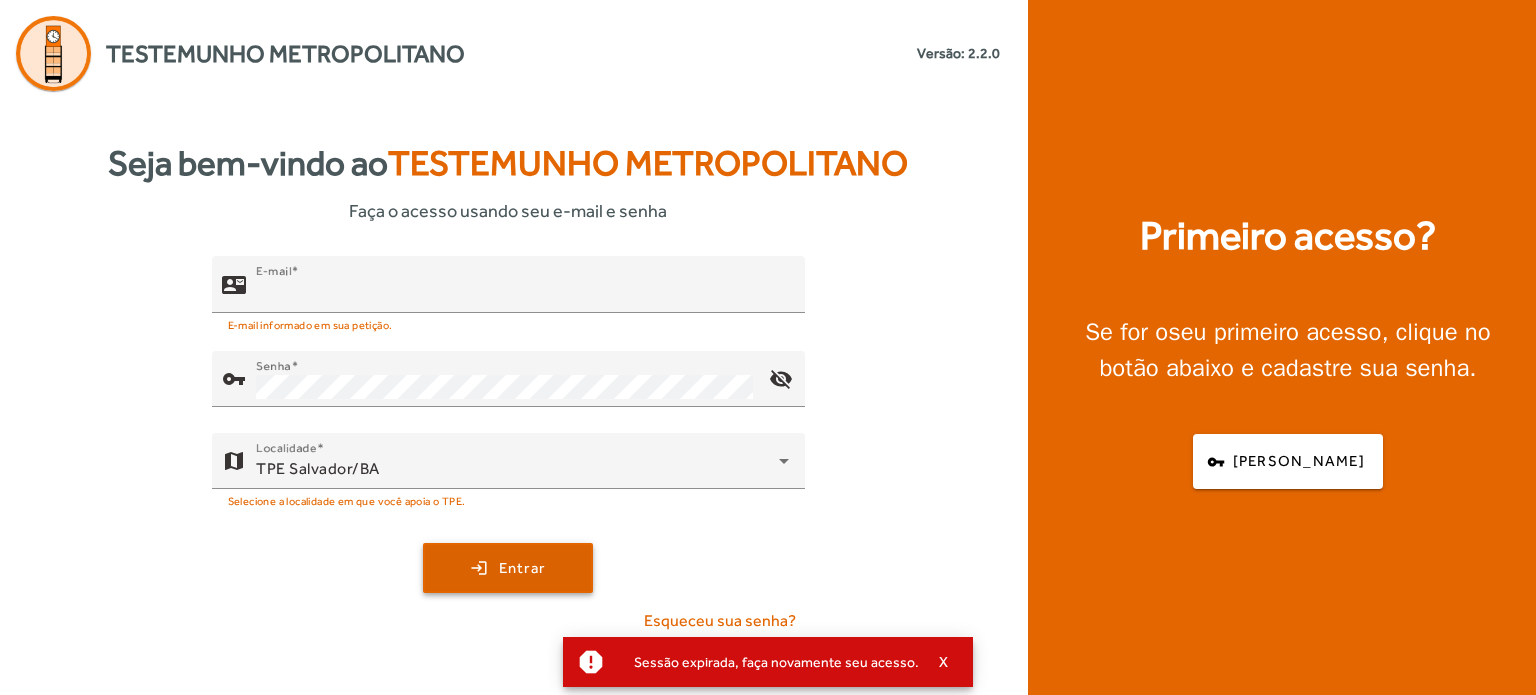 type on "**********" 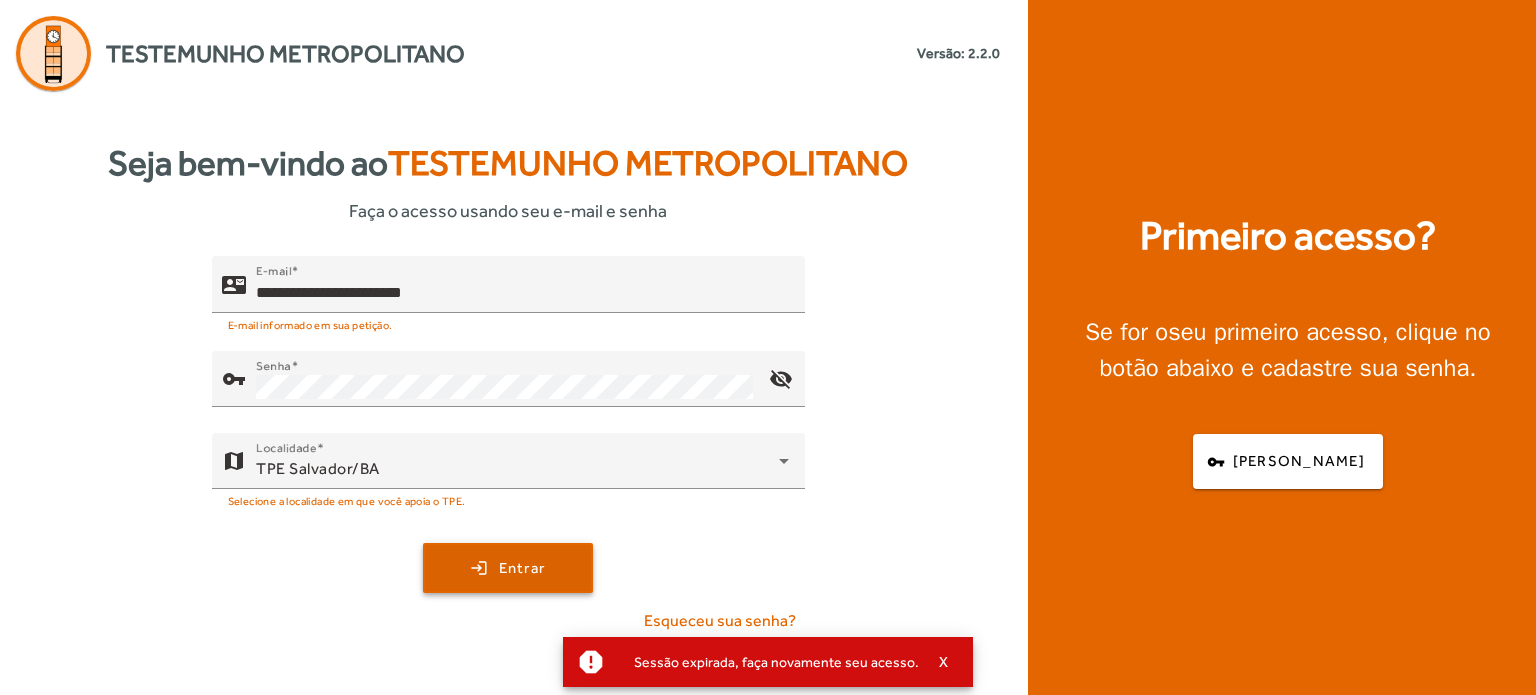 click on "Entrar" 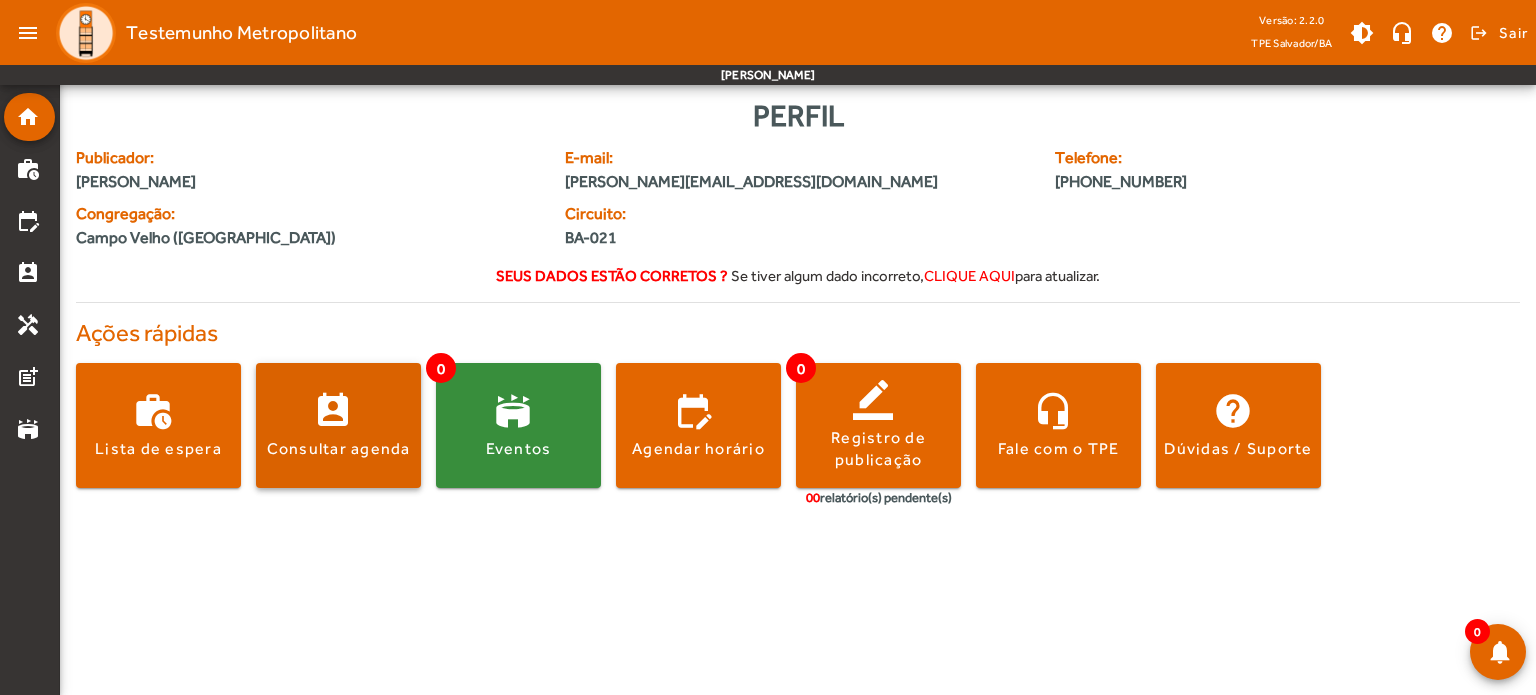 click on "Consultar agenda" 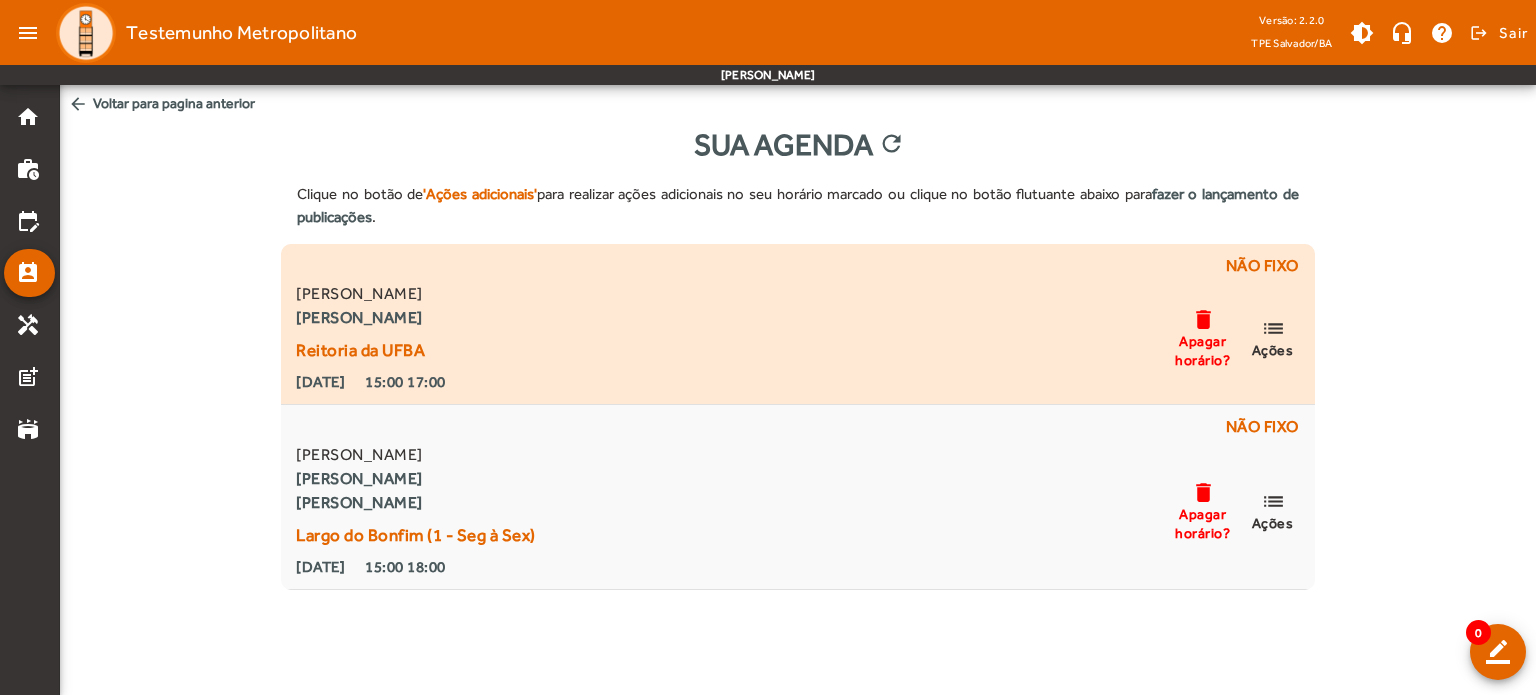 click on "Apagar horário?" 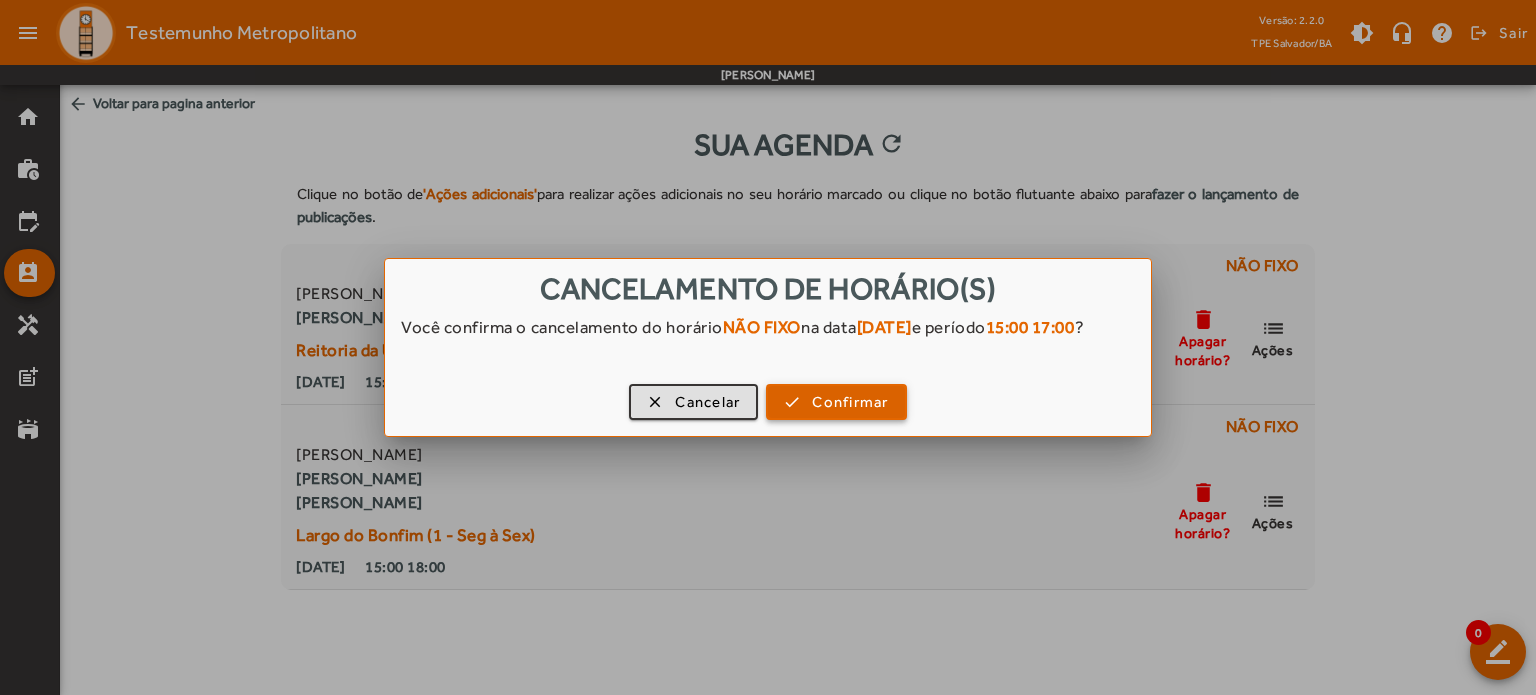 click on "Confirmar" at bounding box center (850, 402) 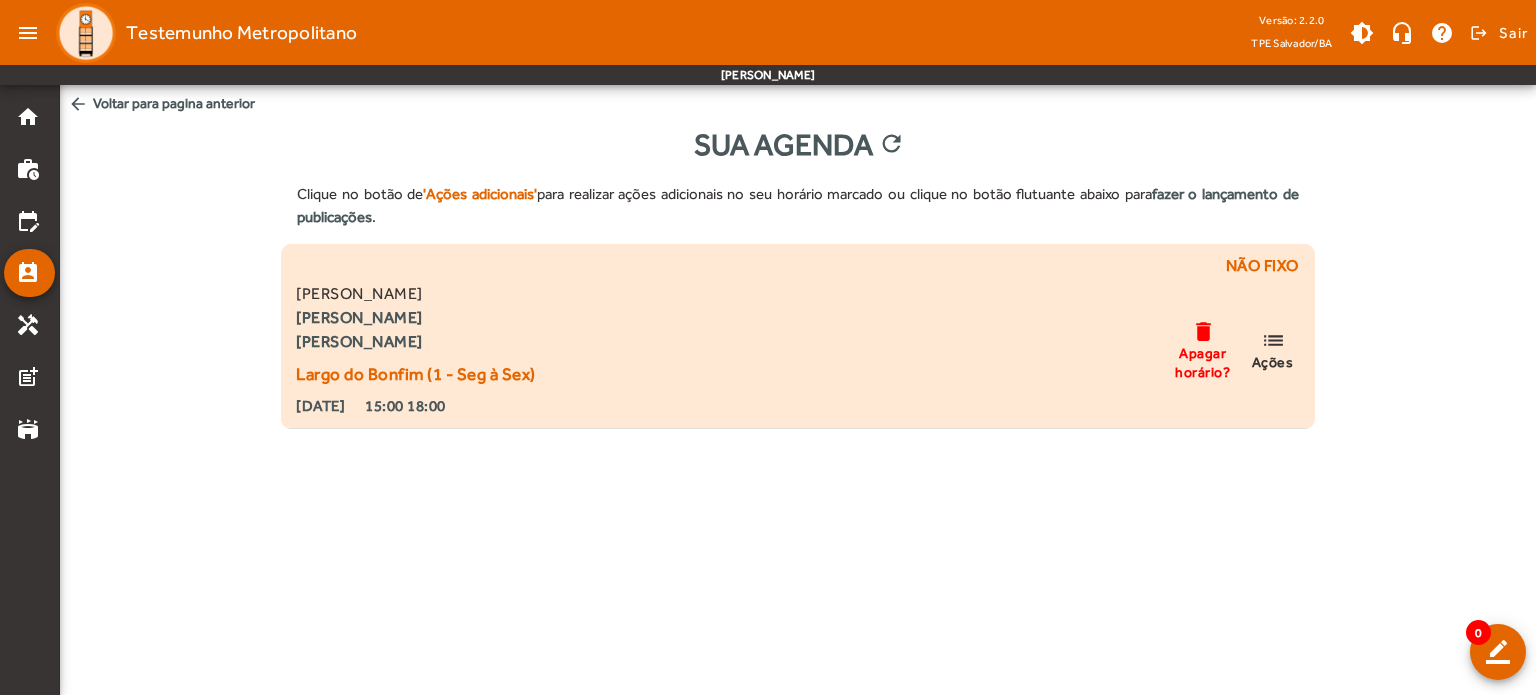 click on "delete" 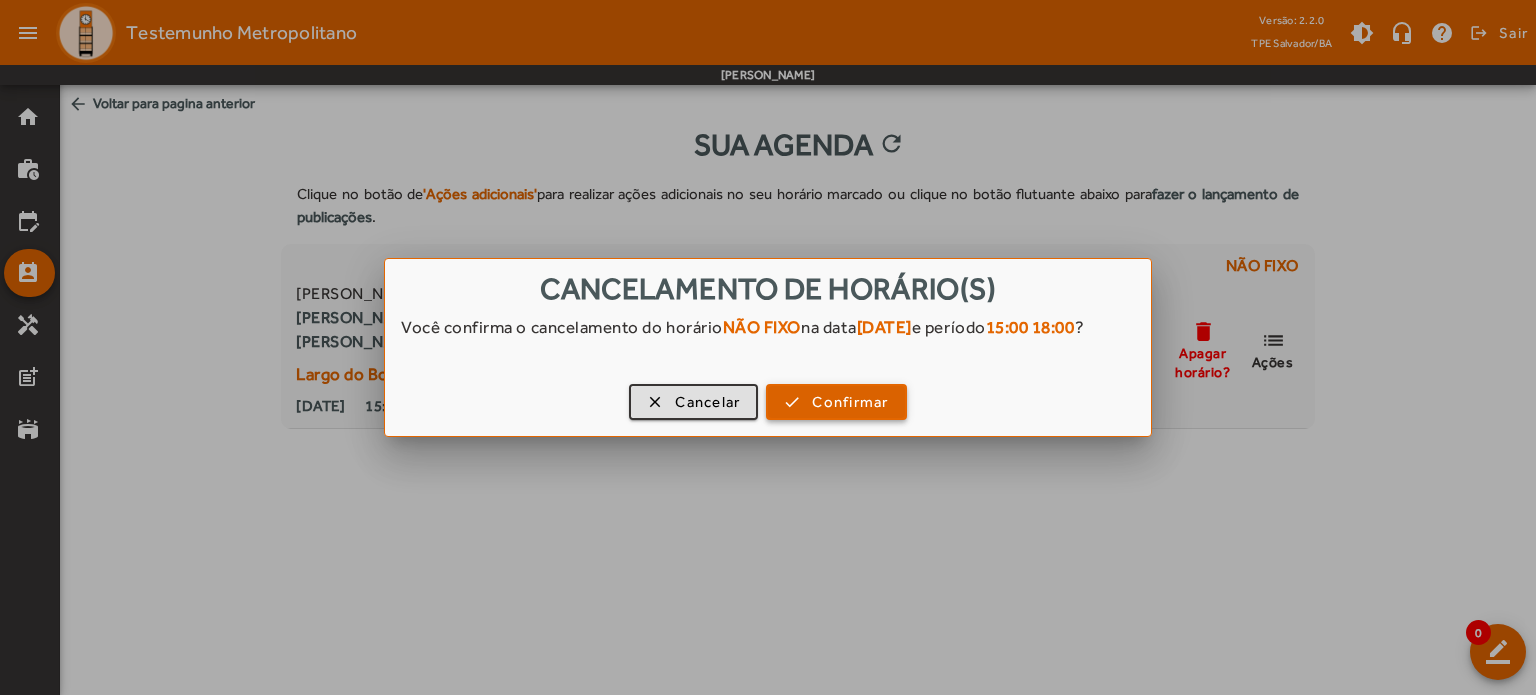 click on "Confirmar" at bounding box center (850, 402) 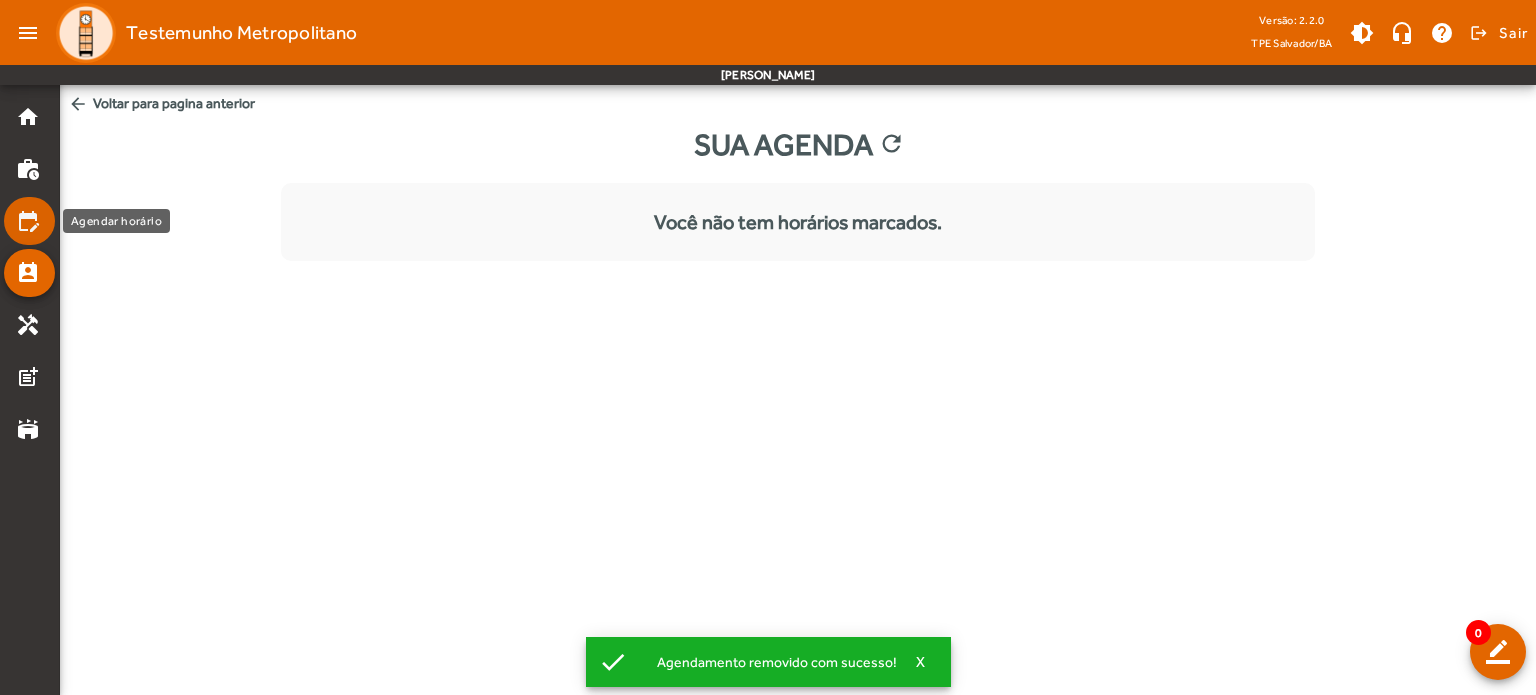 click on "edit_calendar" 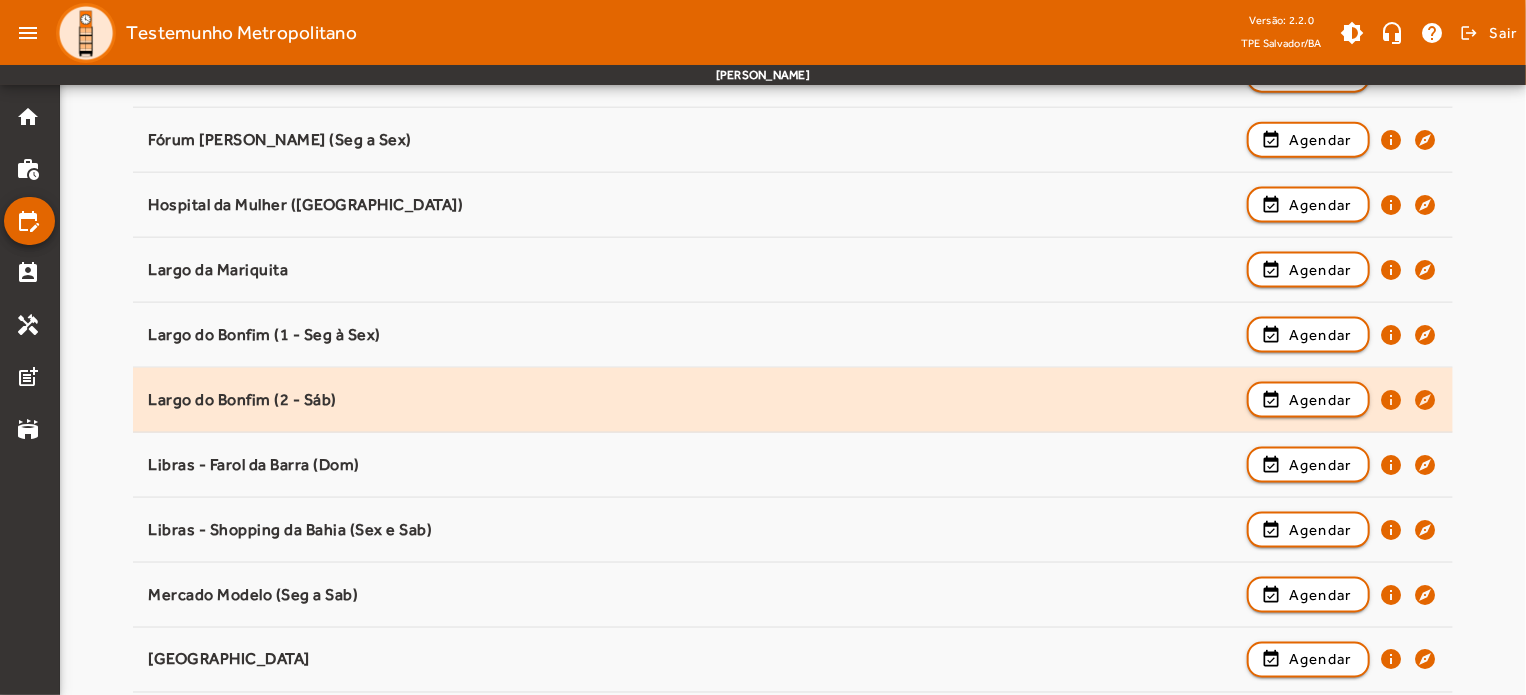 scroll, scrollTop: 1267, scrollLeft: 0, axis: vertical 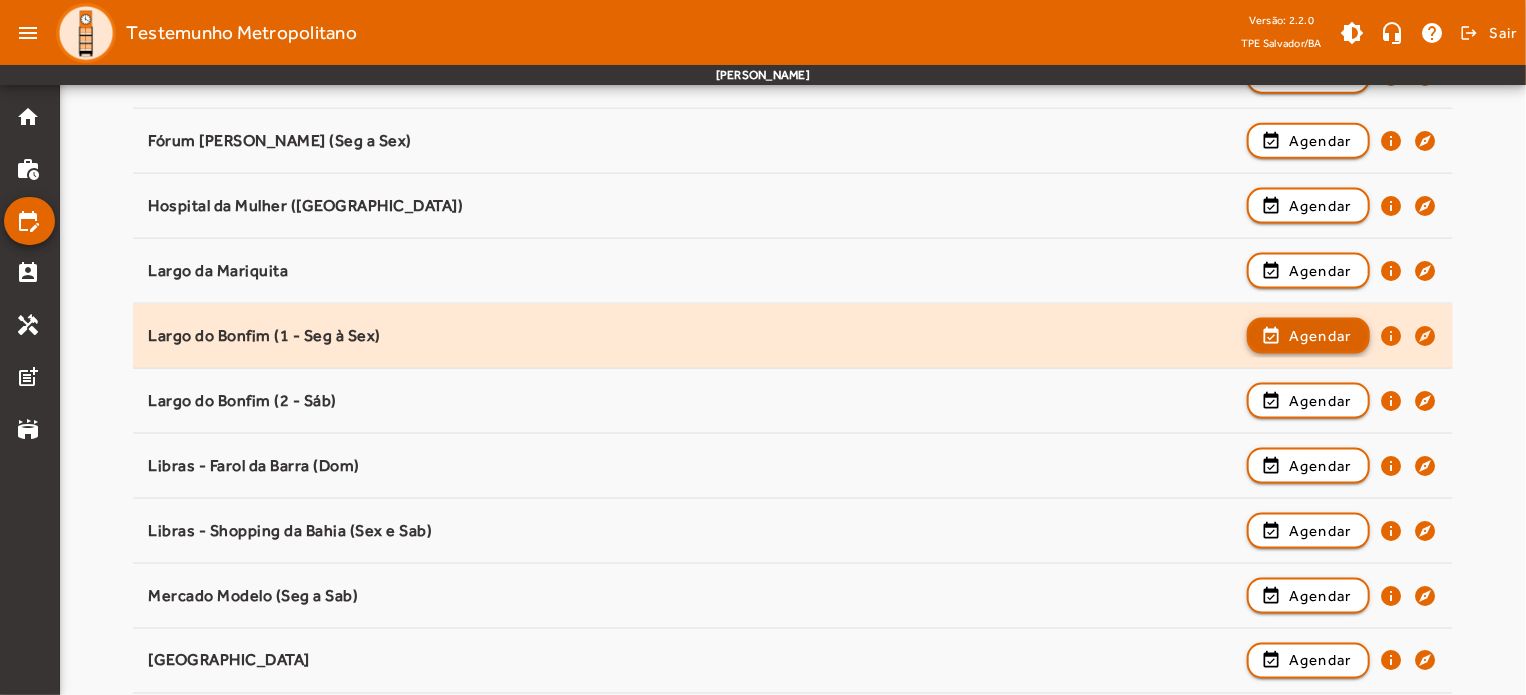 click on "Agendar" at bounding box center (1320, 401) 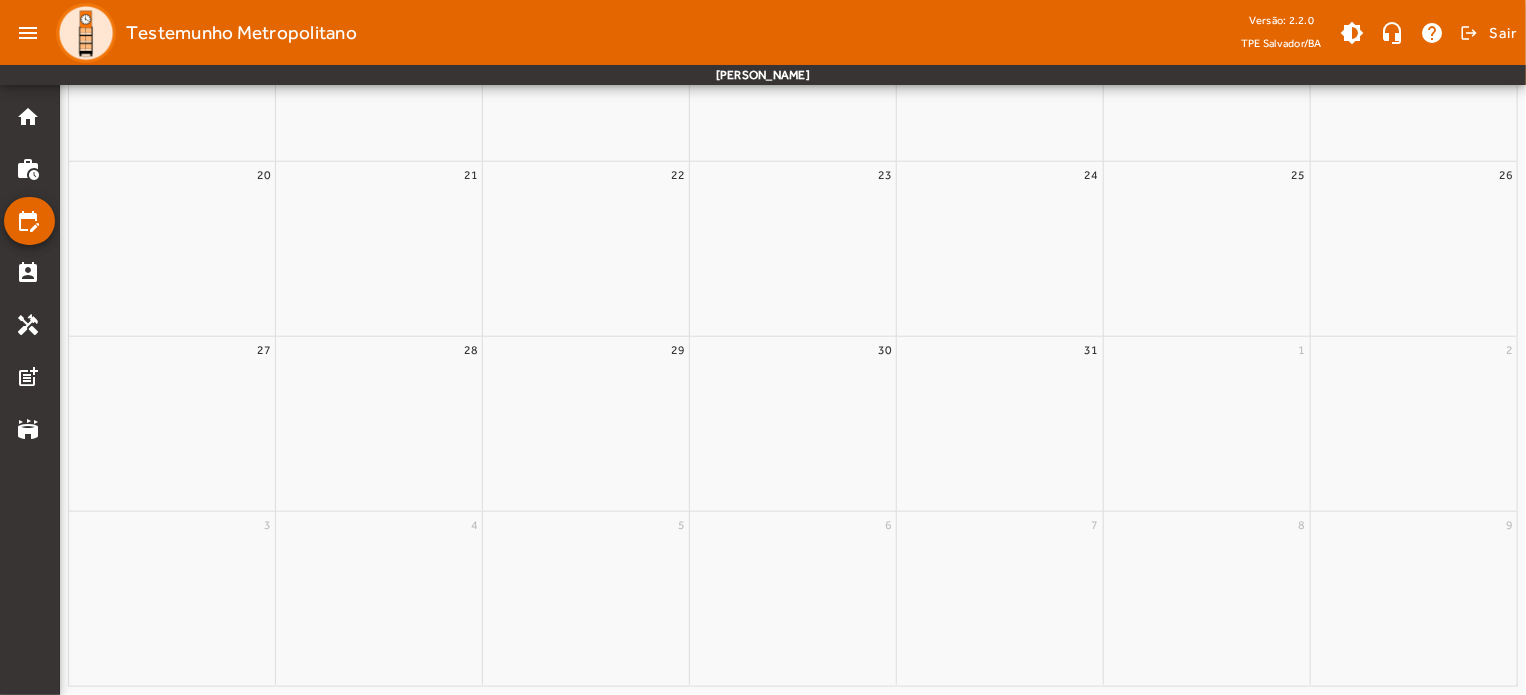 scroll, scrollTop: 0, scrollLeft: 0, axis: both 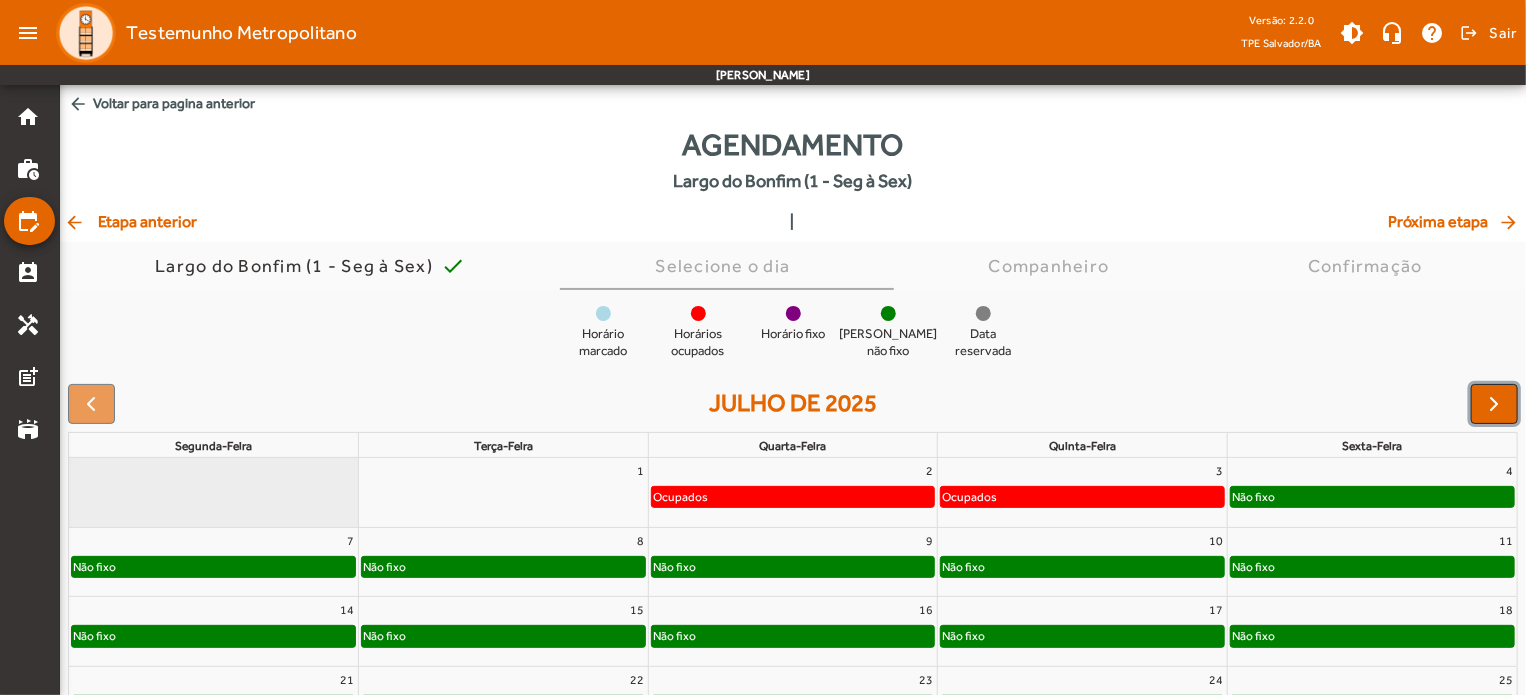 click at bounding box center (1495, 404) 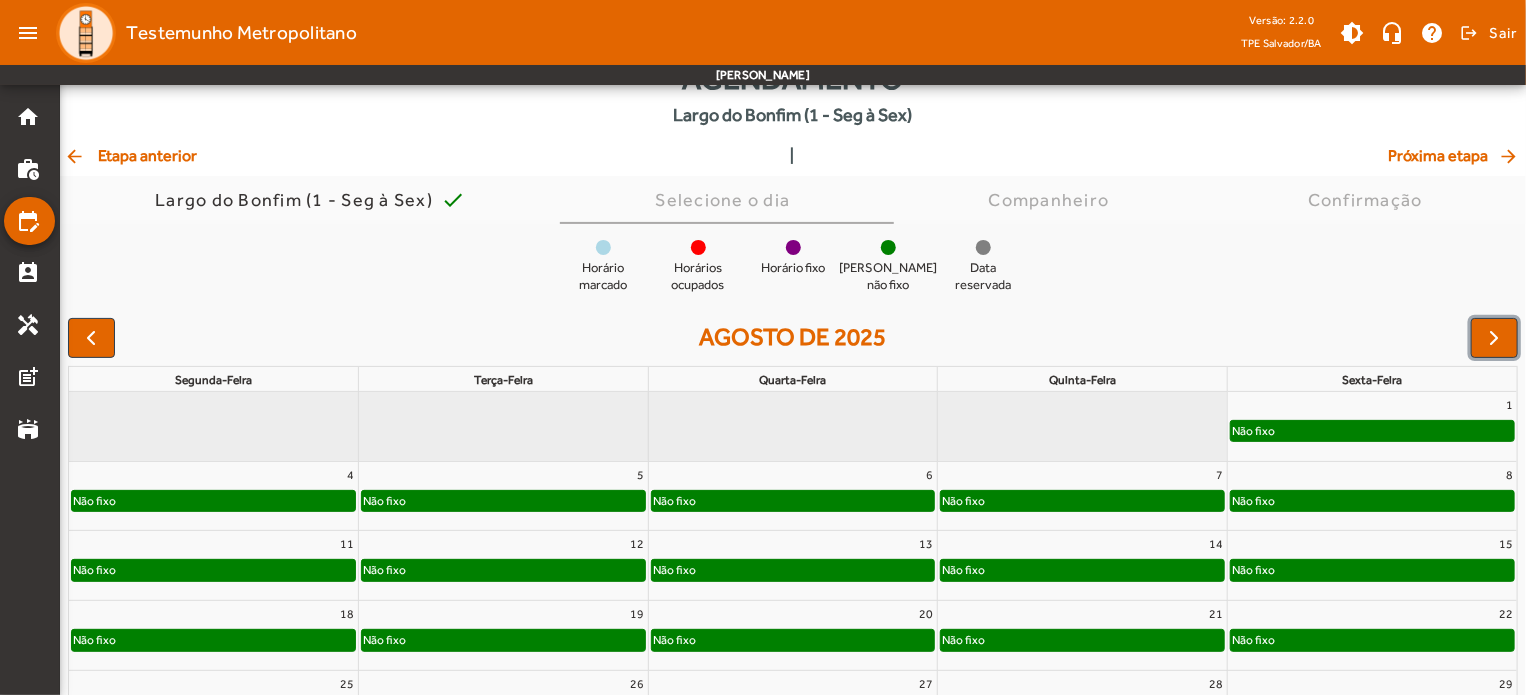 scroll, scrollTop: 190, scrollLeft: 0, axis: vertical 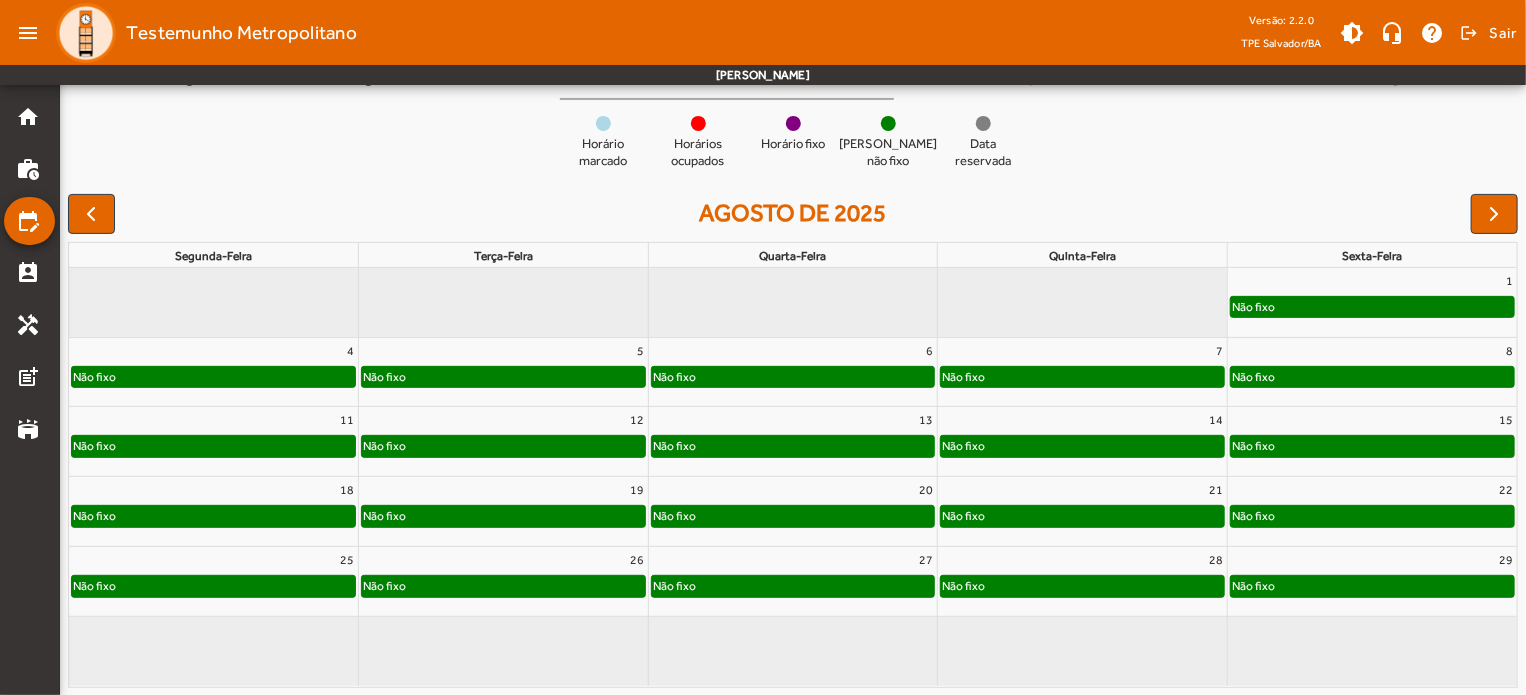 click on "agosto de 2025 segunda-feira terça-feira quarta-feira quinta-feira sexta-feira         1 Não fixo 4 Não fixo 5 Não fixo 6 Não fixo 7 Não fixo 8 Não fixo 11 Não fixo 12 Não fixo 13 Não fixo 14 Não fixo 15 Não fixo 18 Não fixo 19 Não fixo 20 Não fixo 21 Não fixo 22 Não fixo 25 Não fixo 26 Não fixo 27 Não fixo 28 Não fixo 29 Não fixo" at bounding box center (793, 441) 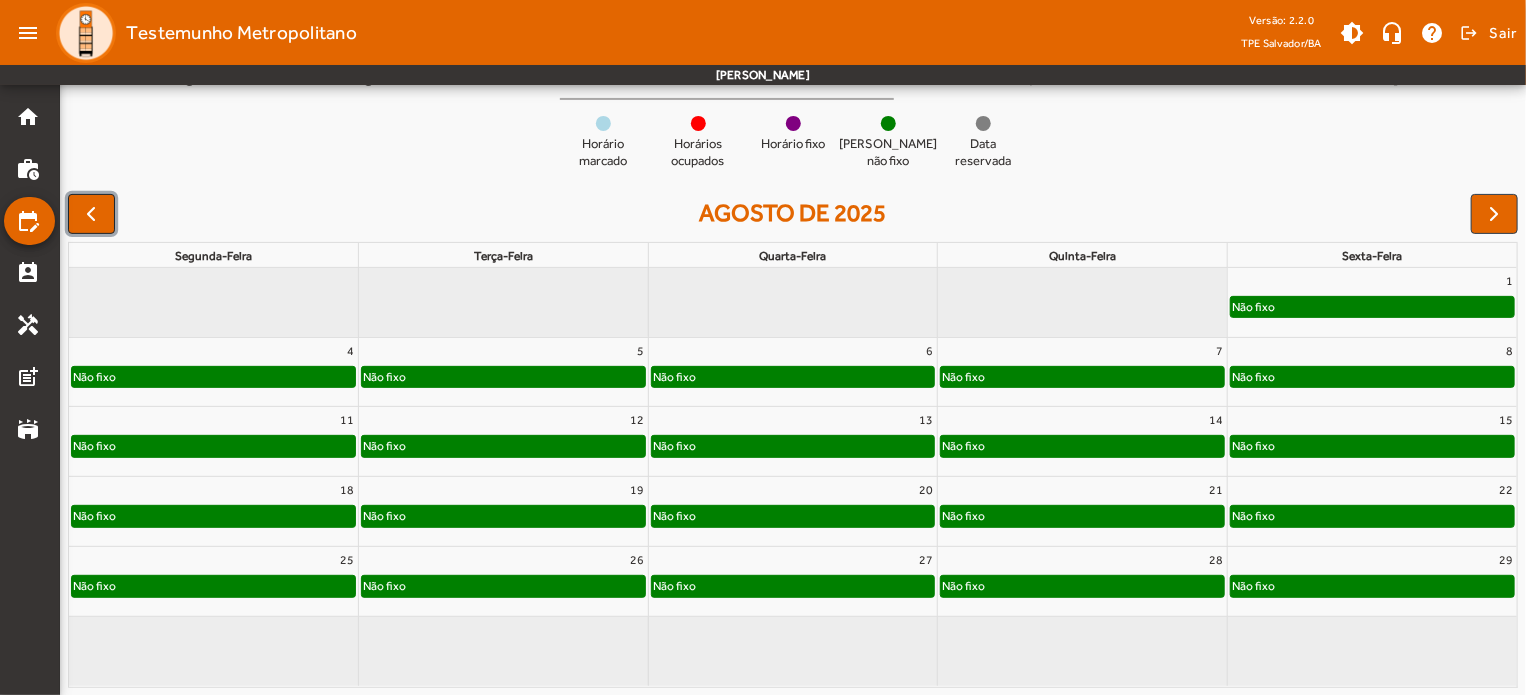 click at bounding box center (91, 214) 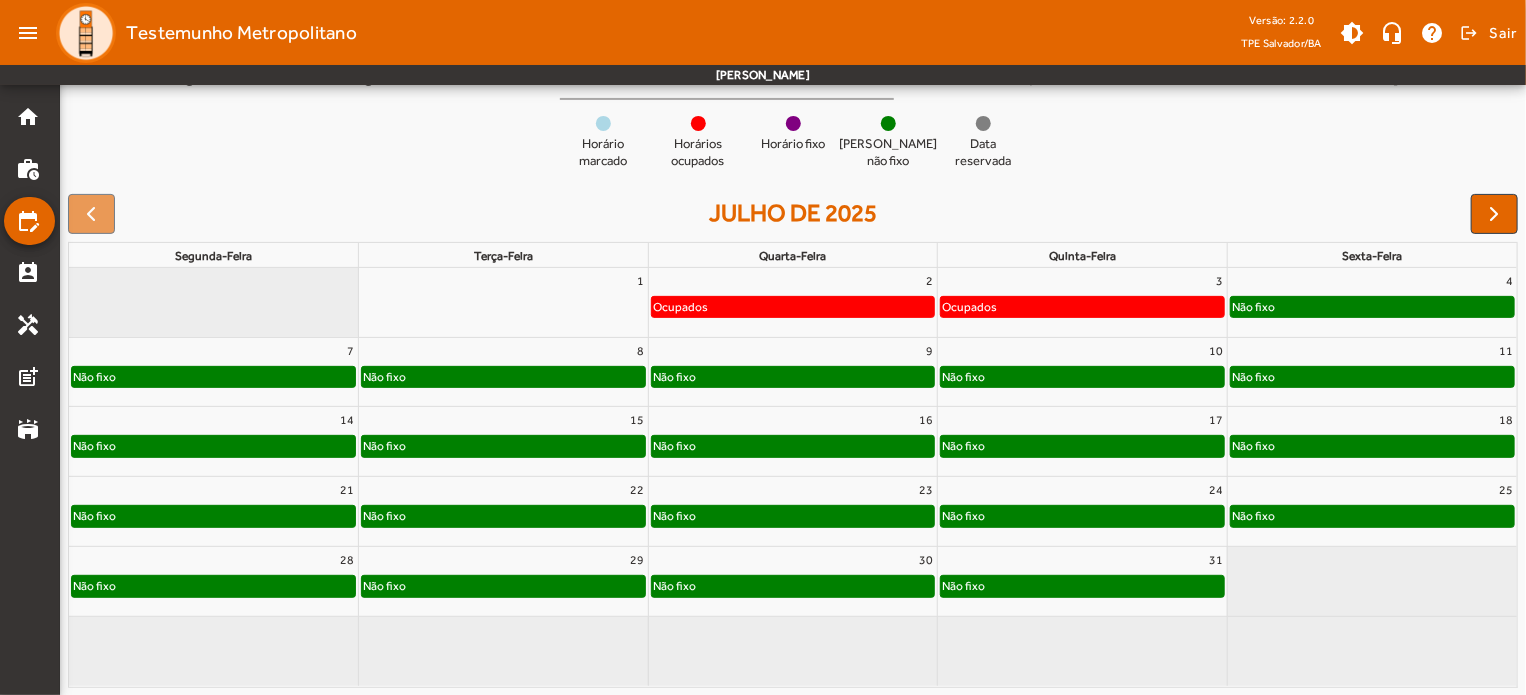 click on "25" at bounding box center [1372, 490] 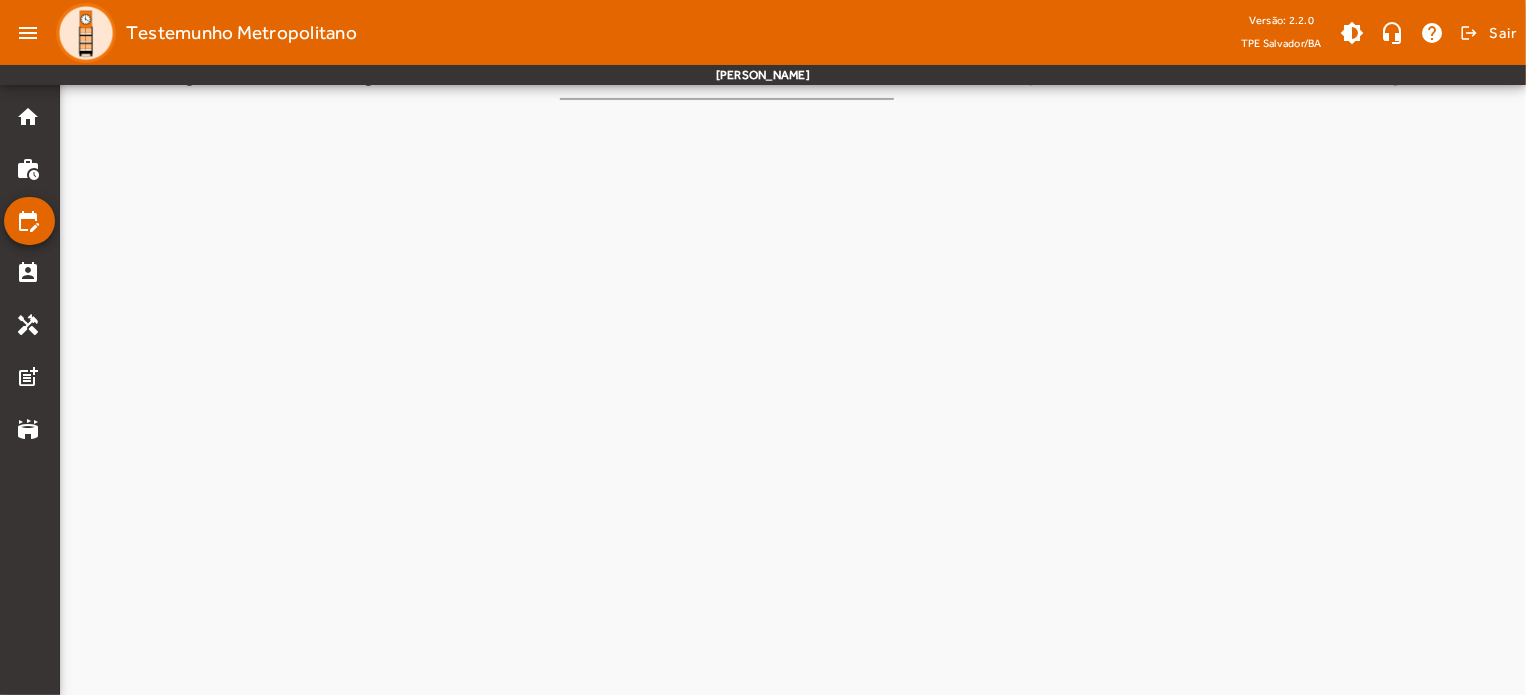 scroll, scrollTop: 0, scrollLeft: 0, axis: both 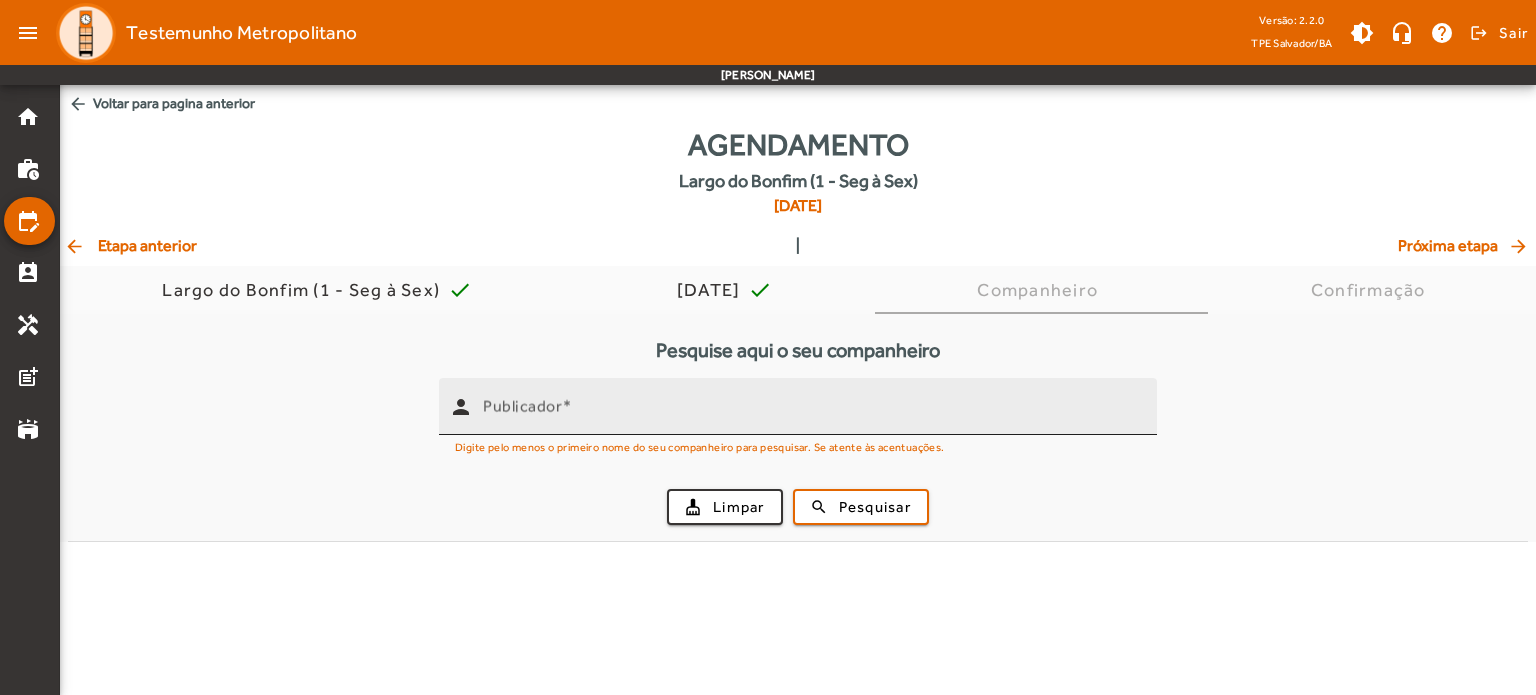 click on "Publicador" at bounding box center (812, 415) 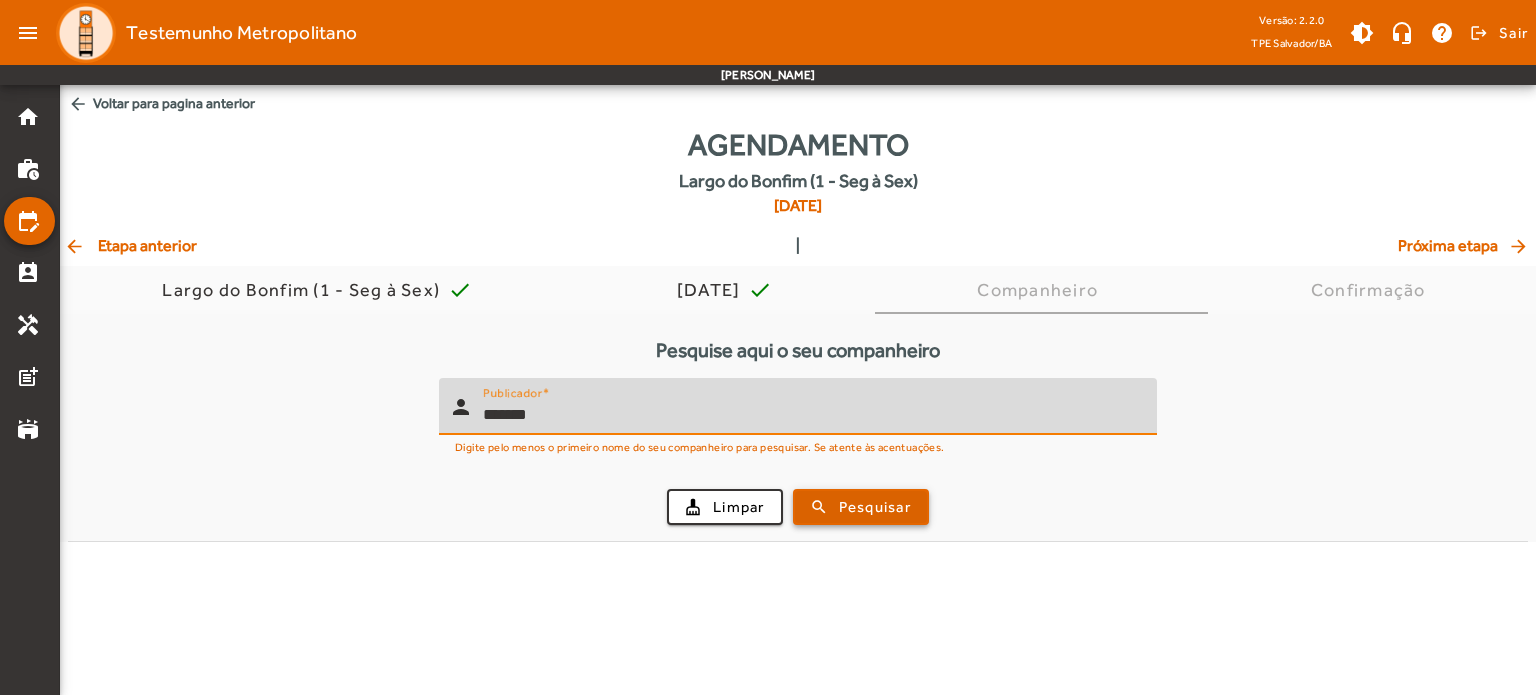 type on "*******" 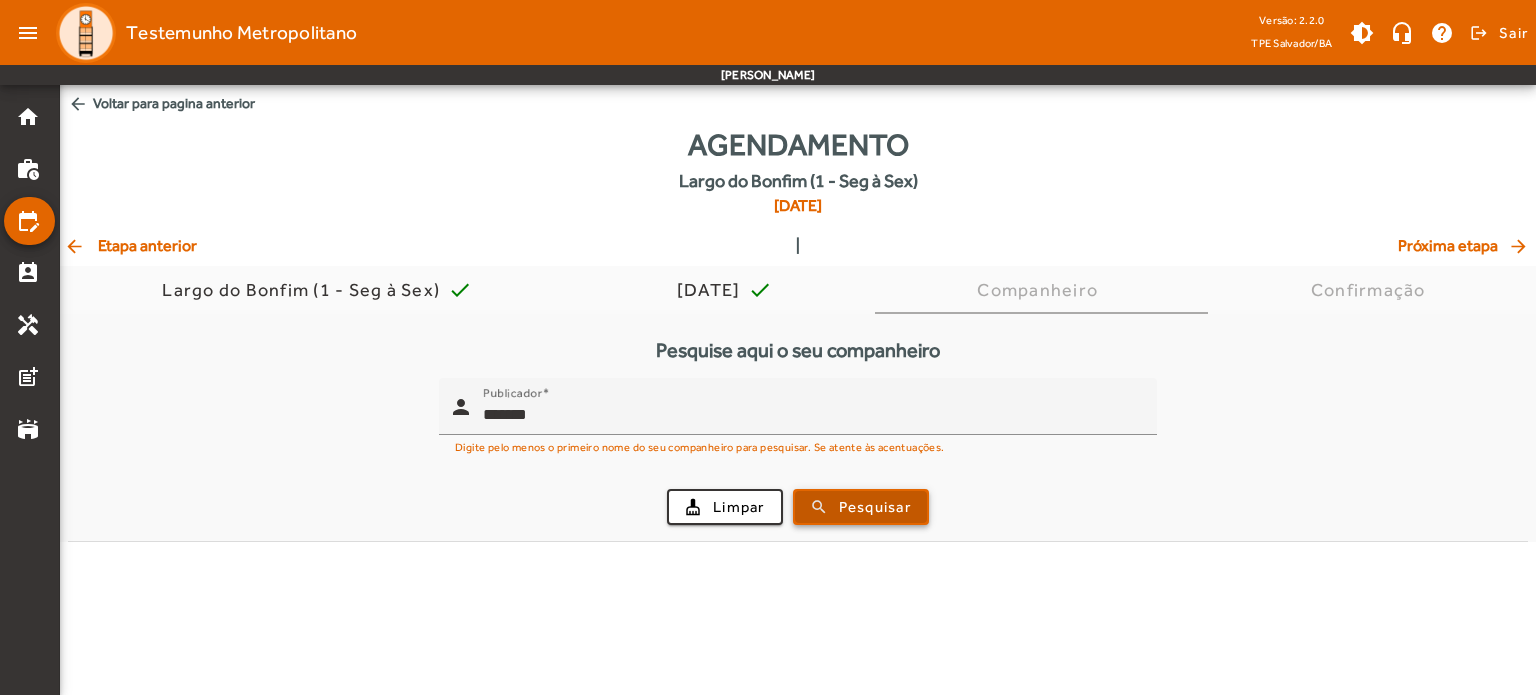click on "Pesquisar" at bounding box center (875, 507) 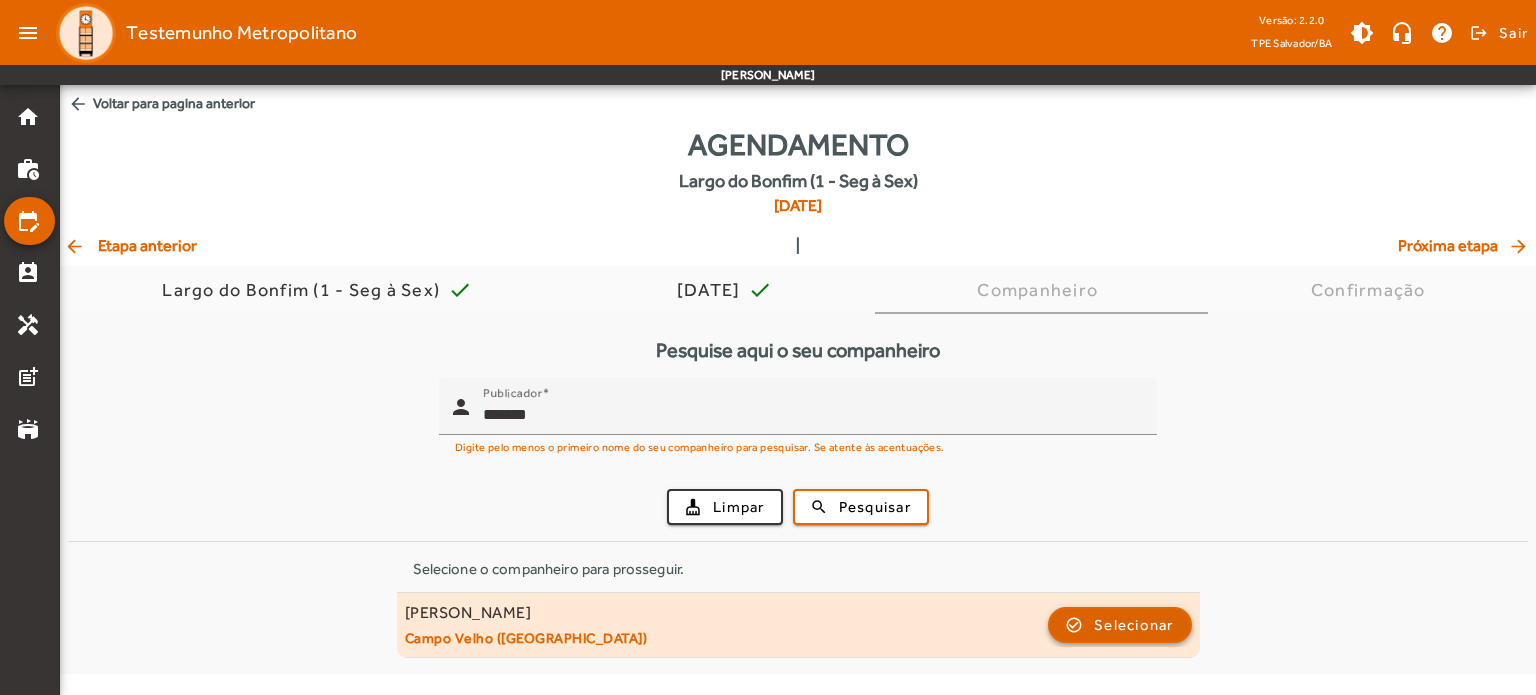 click on "Selecionar" 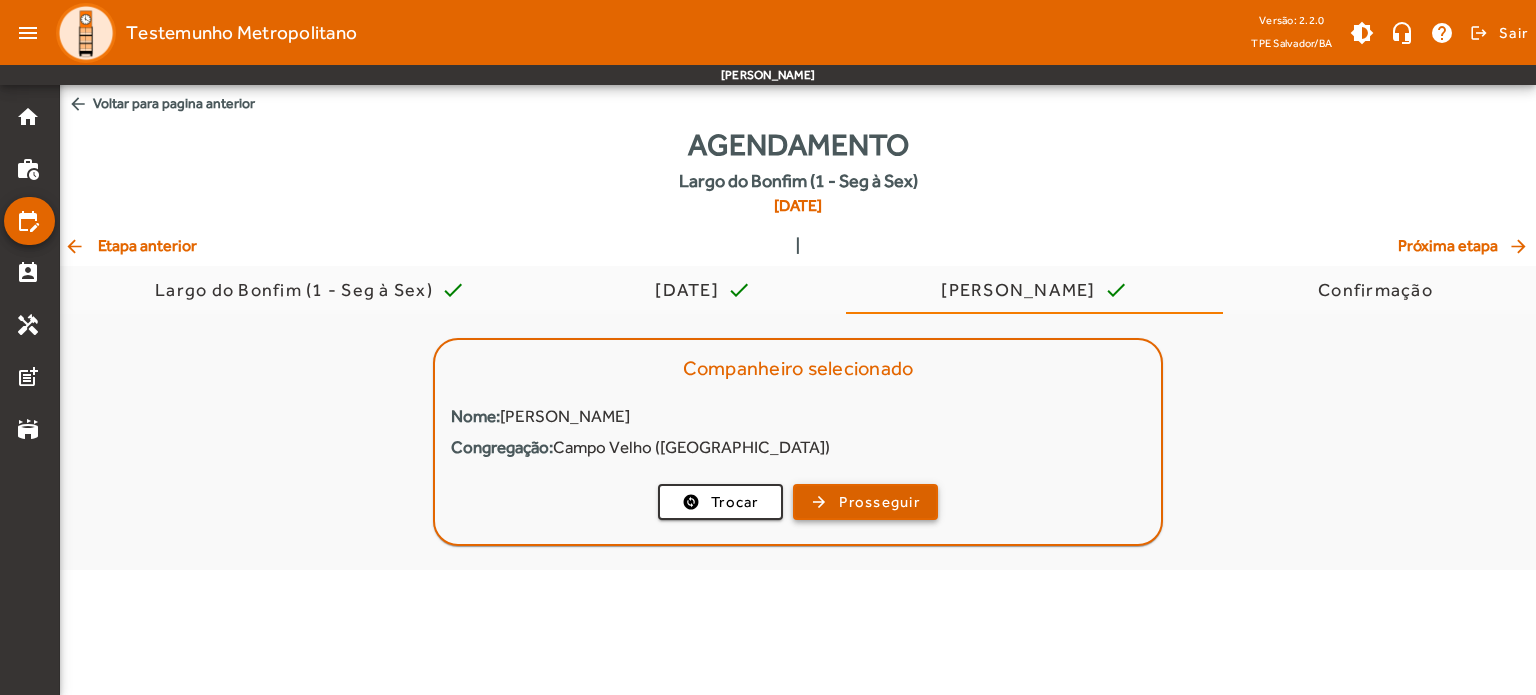 click on "Prosseguir" 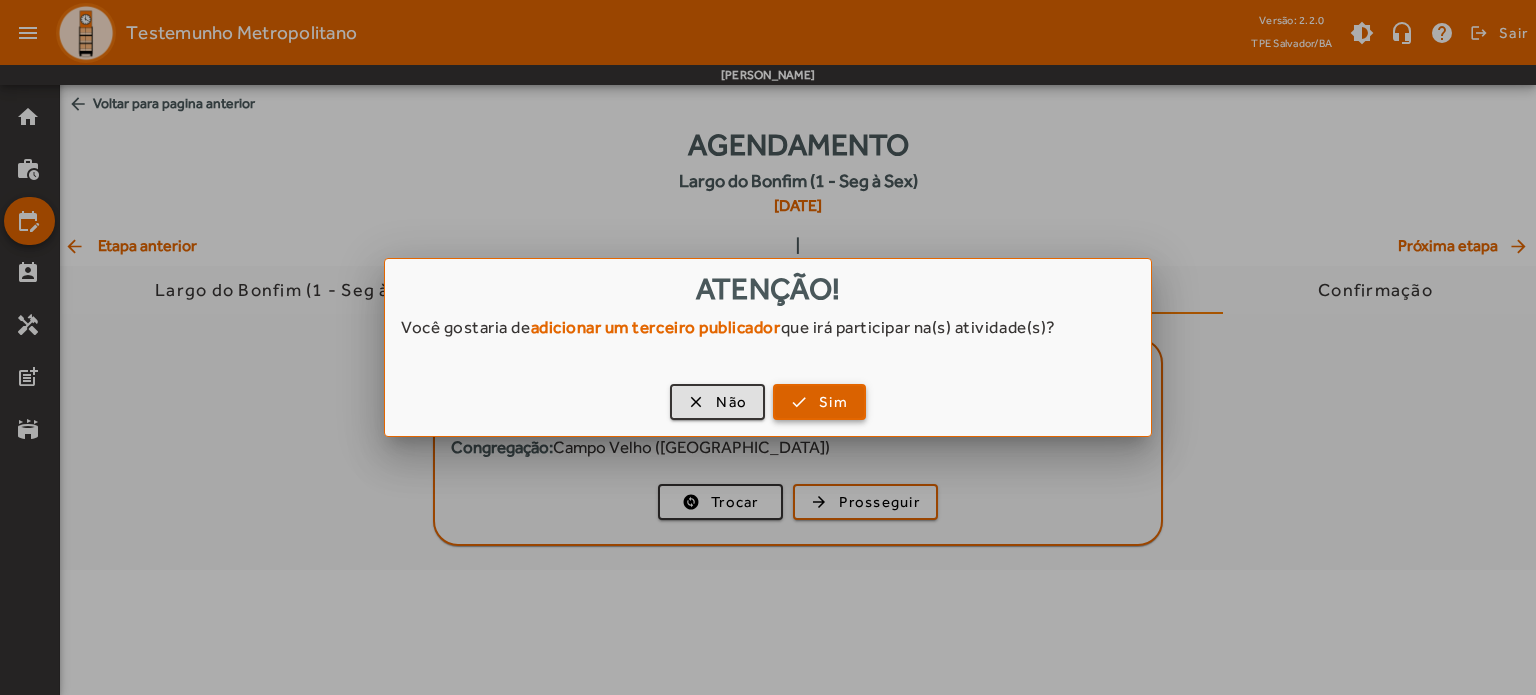 click on "Sim" at bounding box center (833, 402) 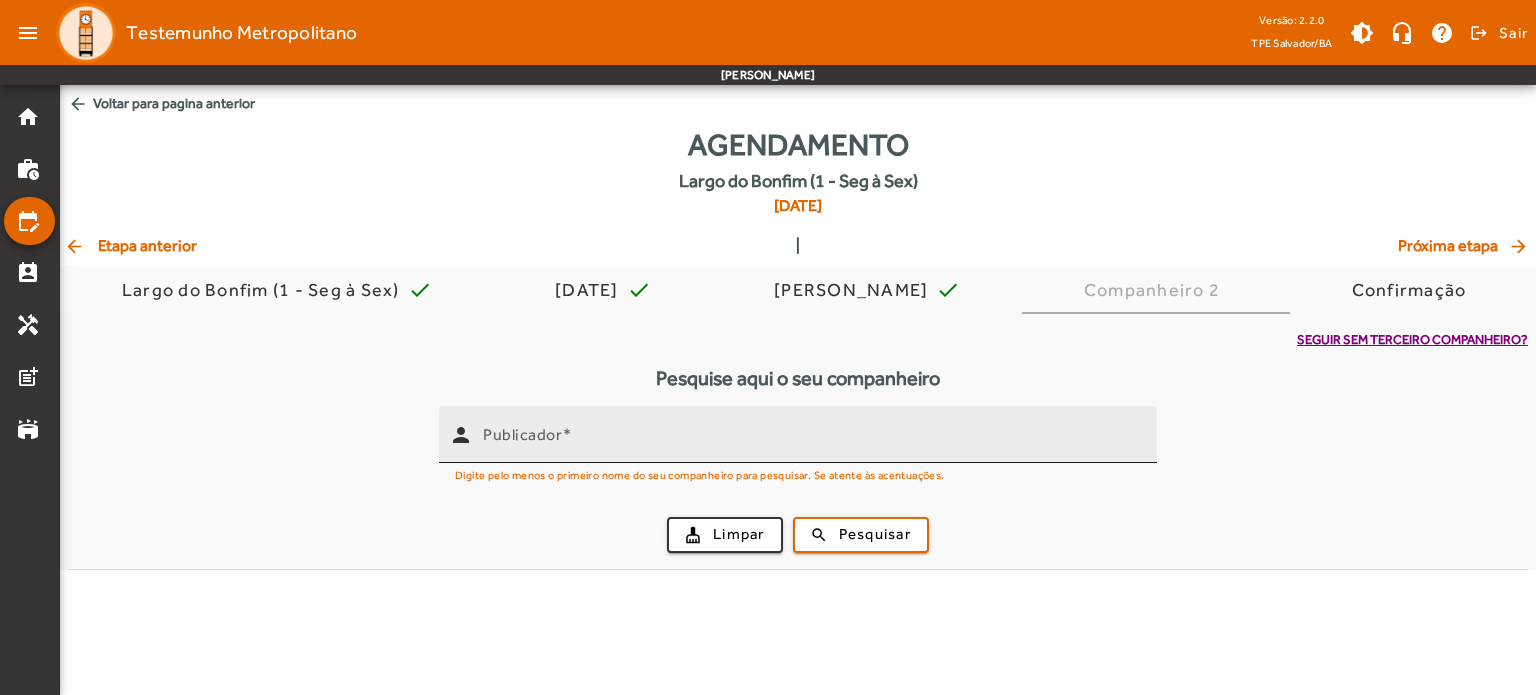 click on "Publicador" at bounding box center (812, 443) 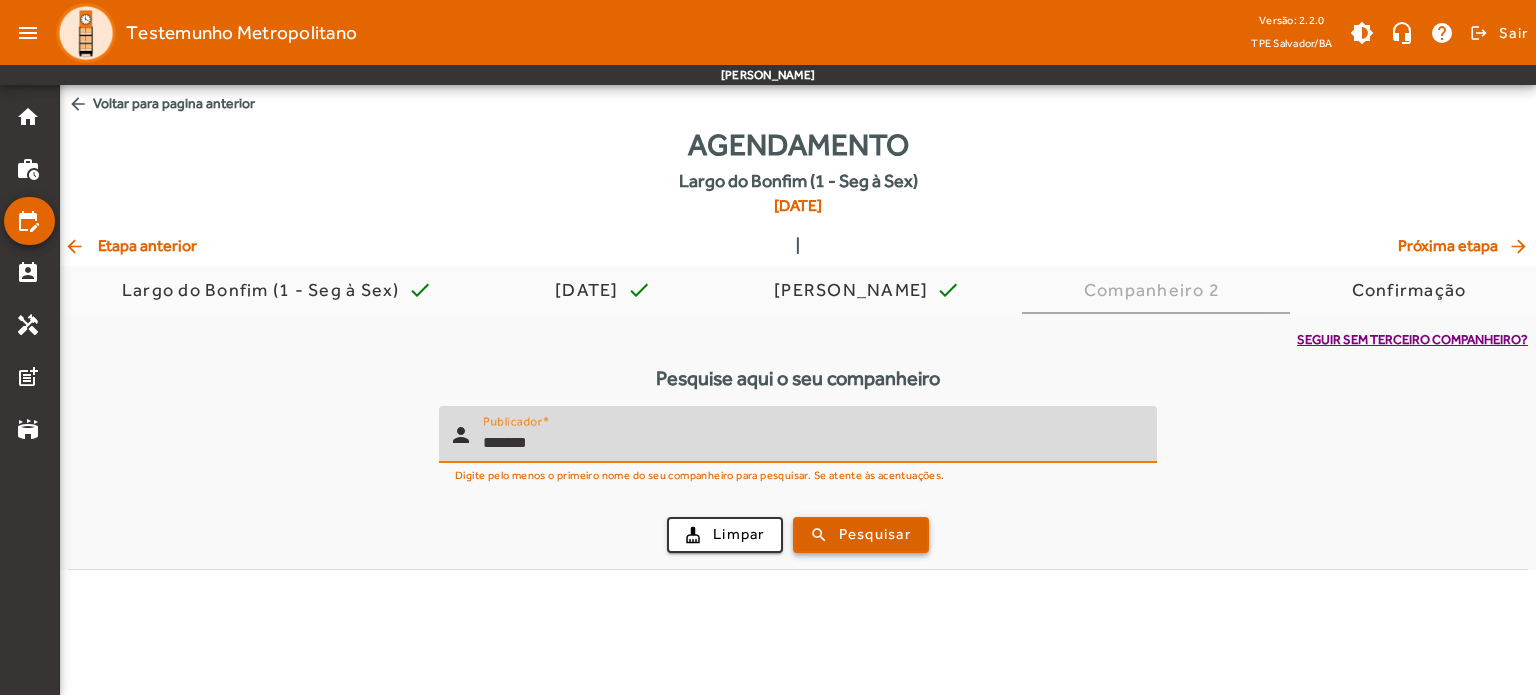 type on "*******" 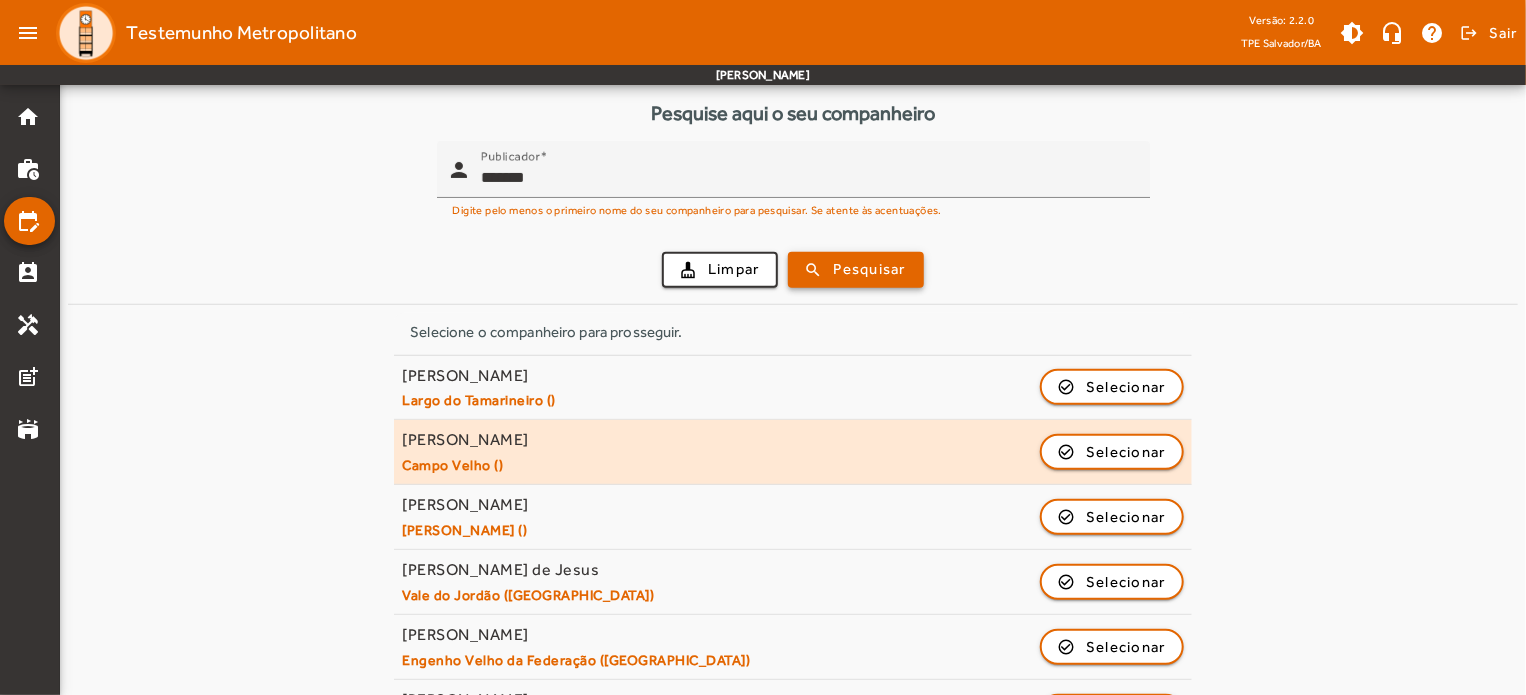 scroll, scrollTop: 300, scrollLeft: 0, axis: vertical 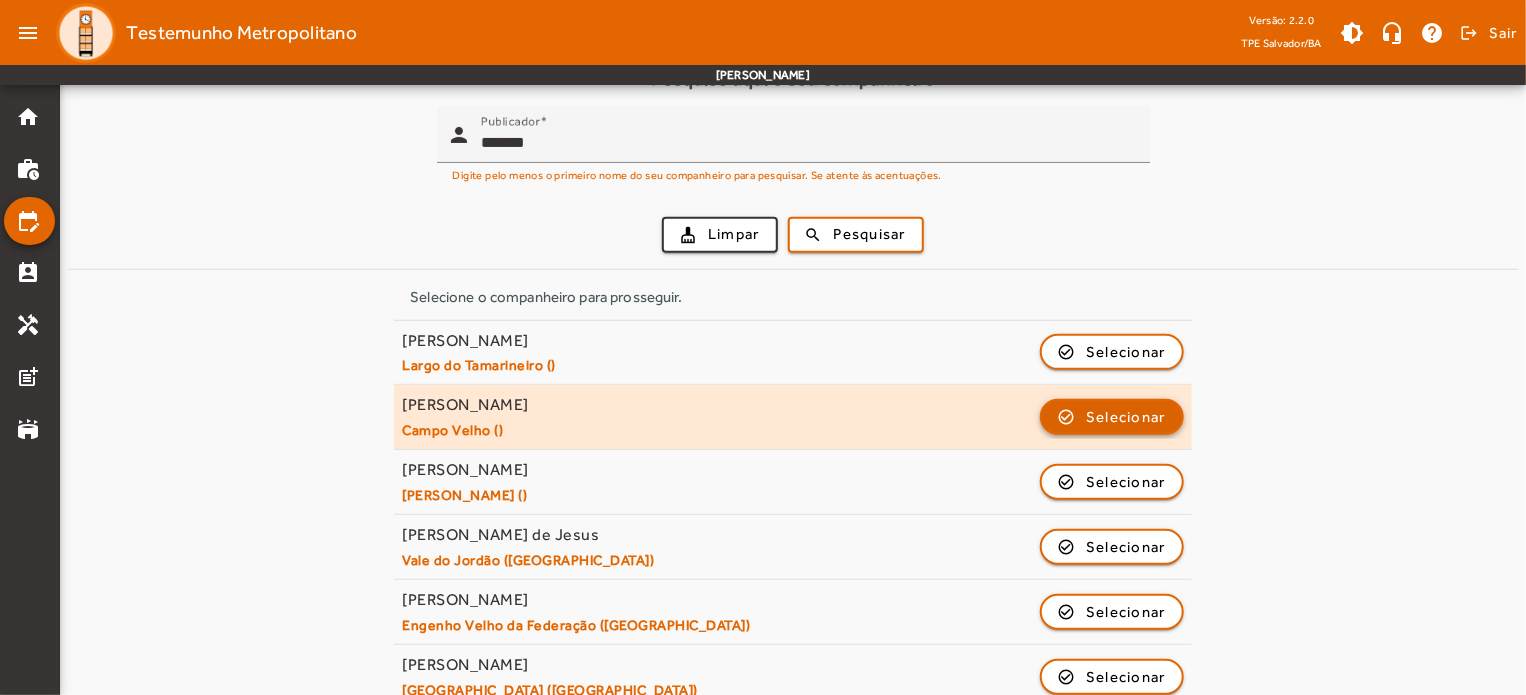 click on "Selecionar" at bounding box center (1126, 482) 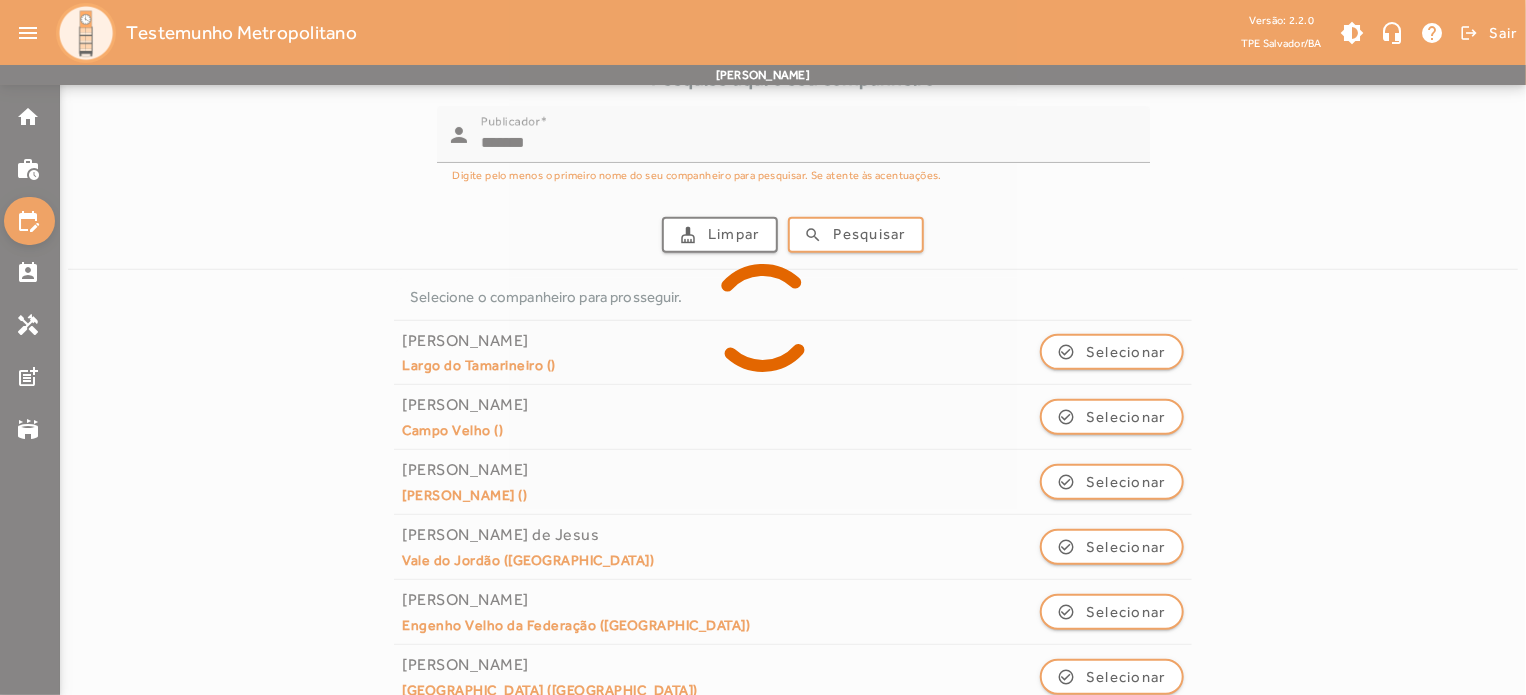scroll, scrollTop: 0, scrollLeft: 0, axis: both 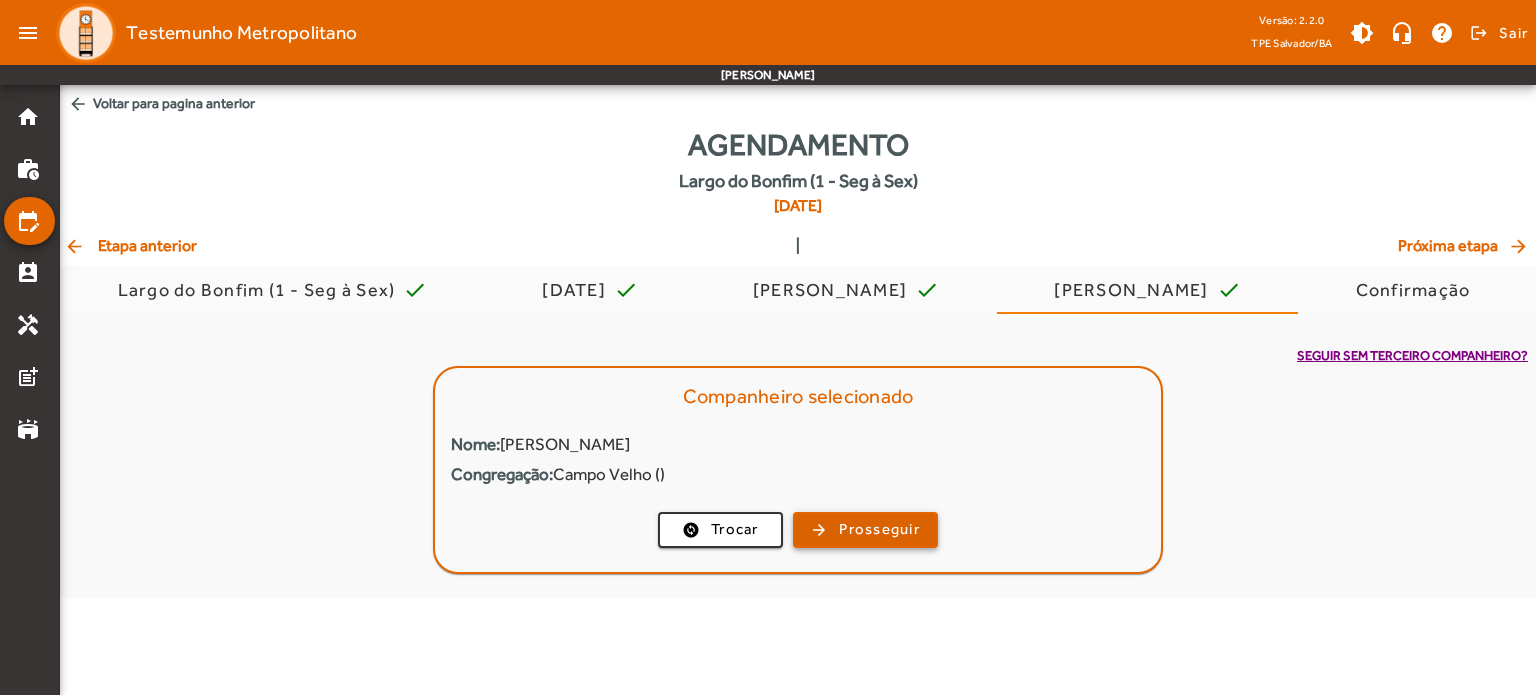 click 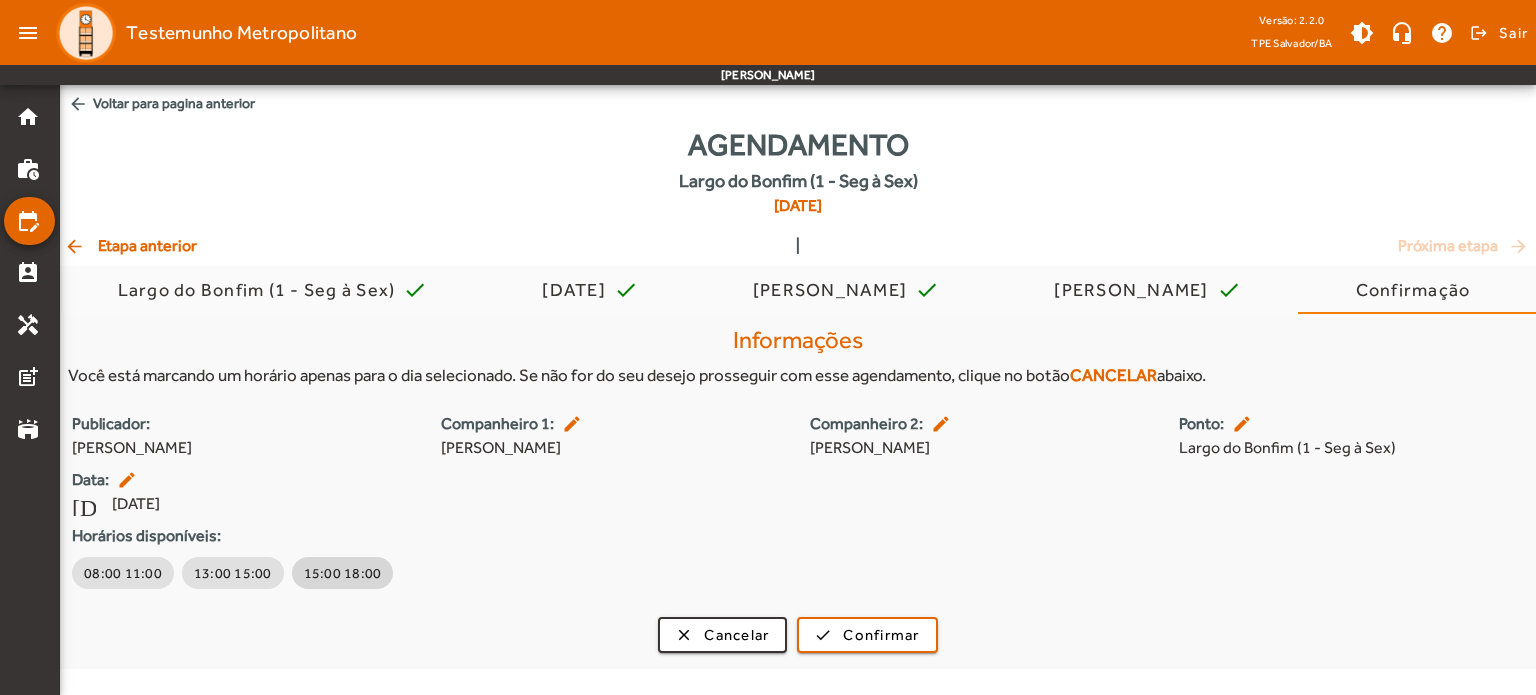 click on "15:00 18:00" at bounding box center [343, 573] 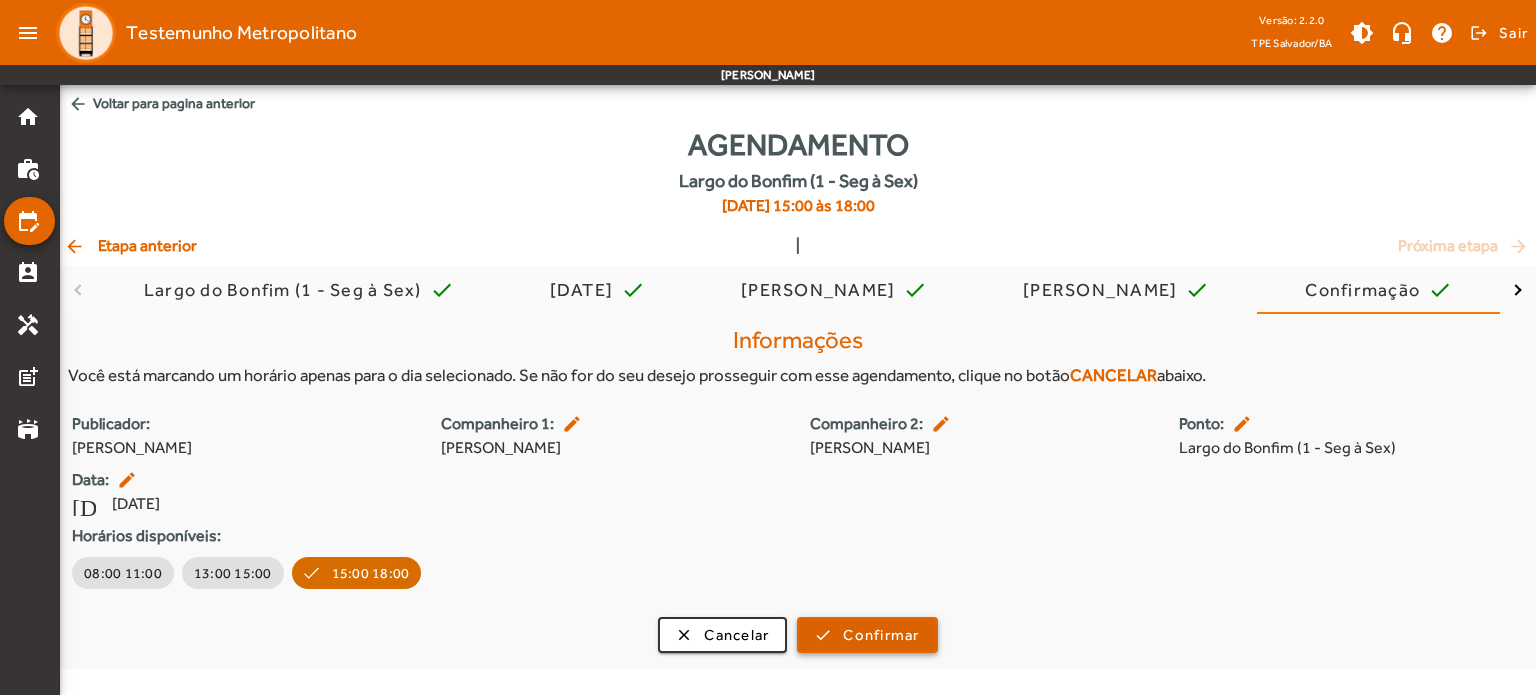 click on "Confirmar" at bounding box center (881, 635) 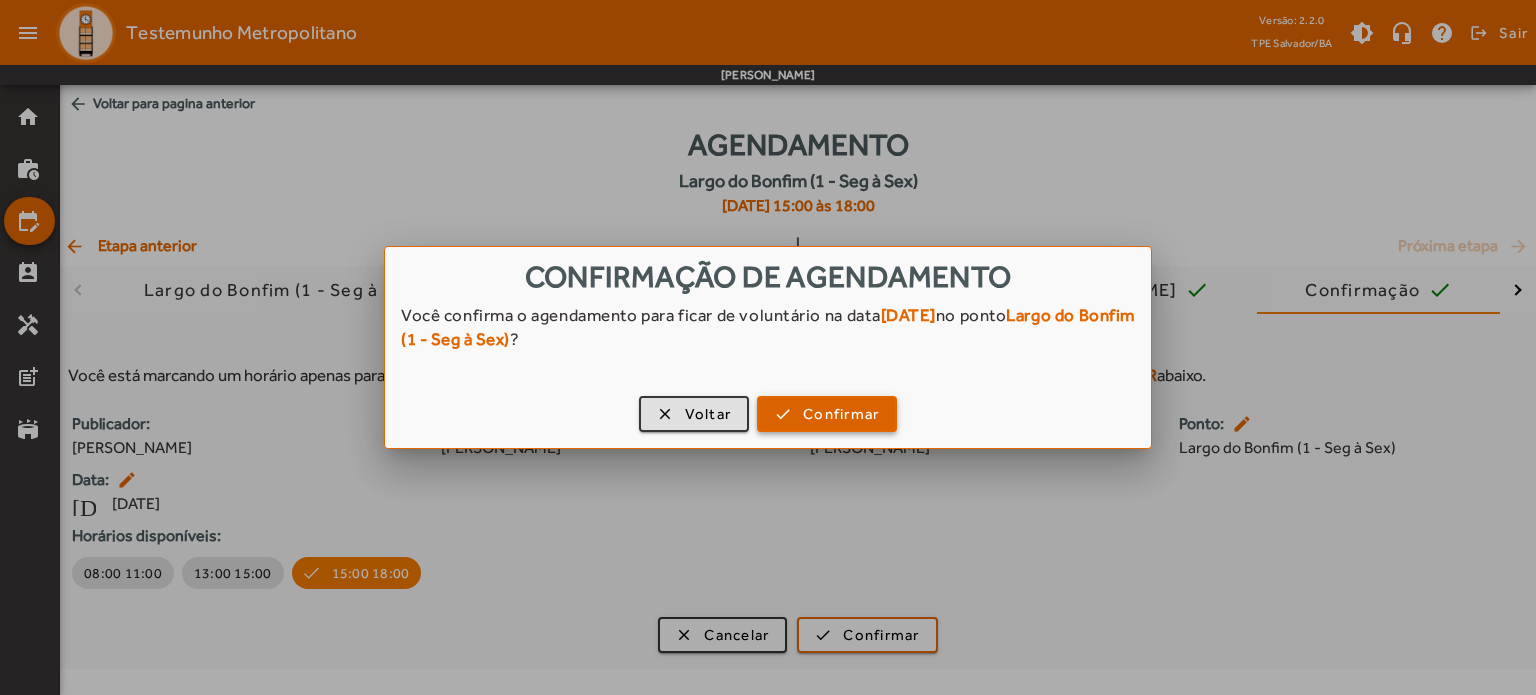 click on "Confirmar" at bounding box center [841, 414] 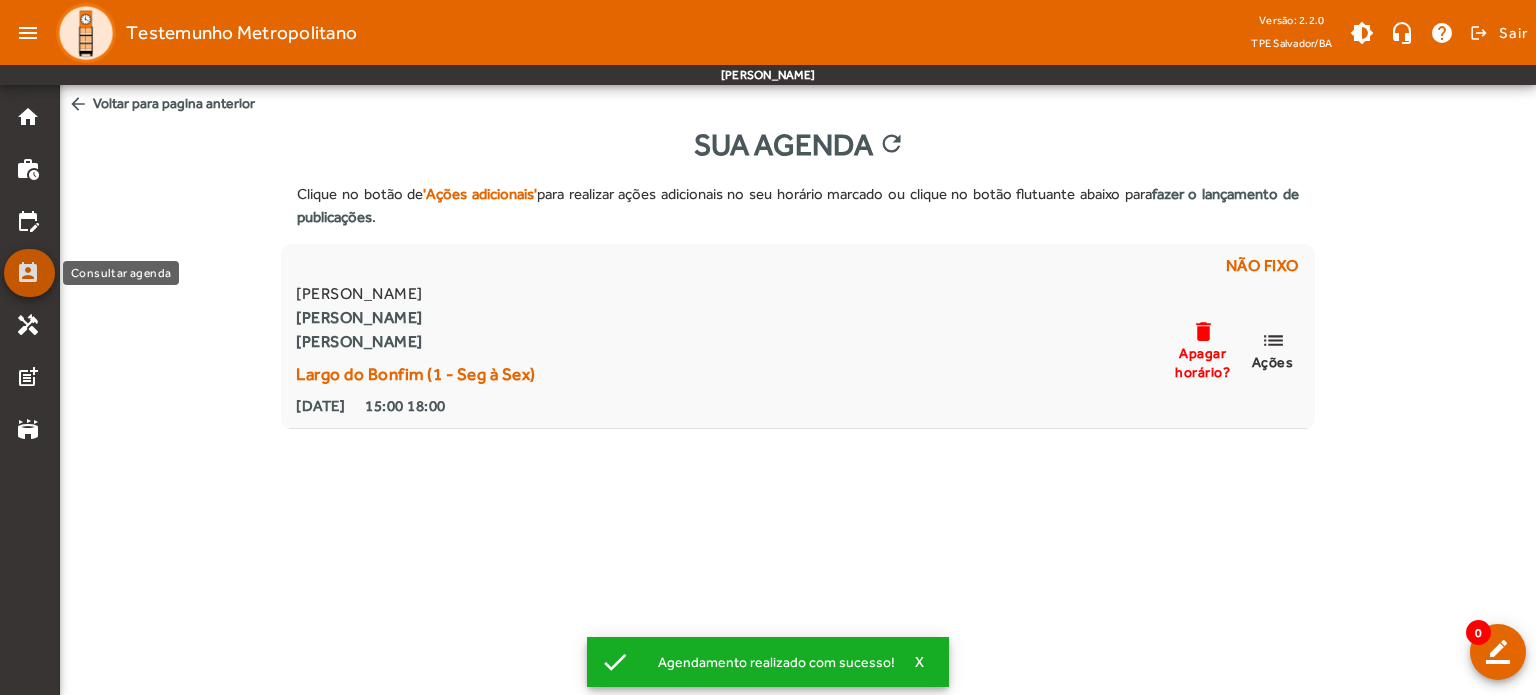 click on "perm_contact_calendar" 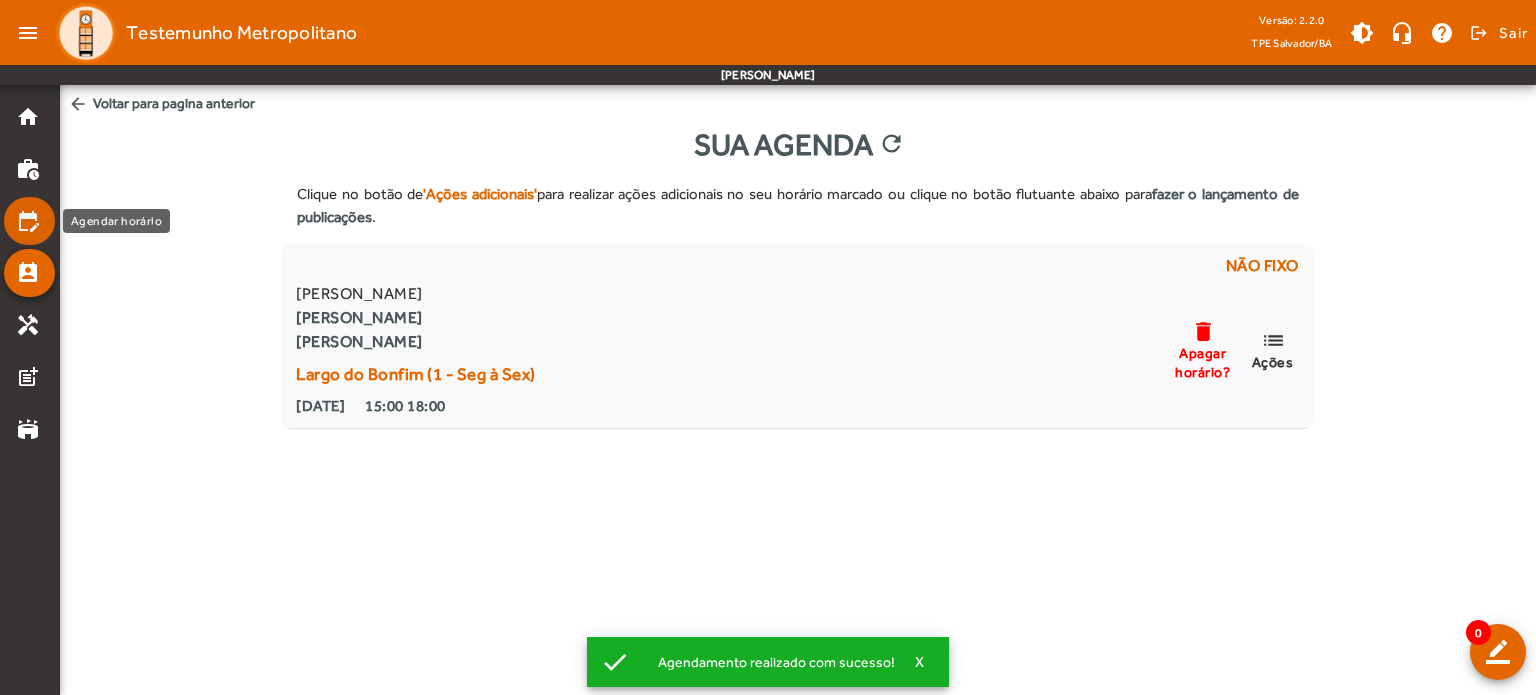click on "edit_calendar" 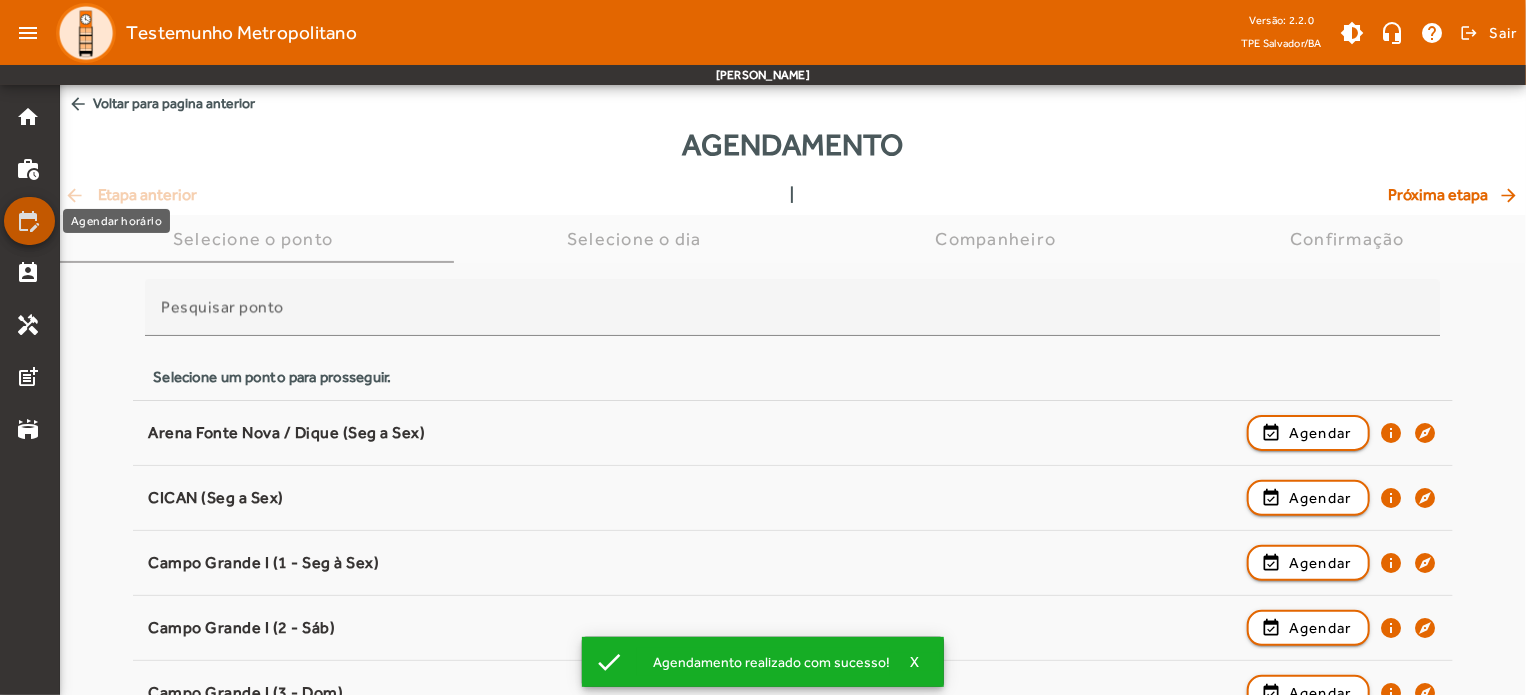 click on "edit_calendar" 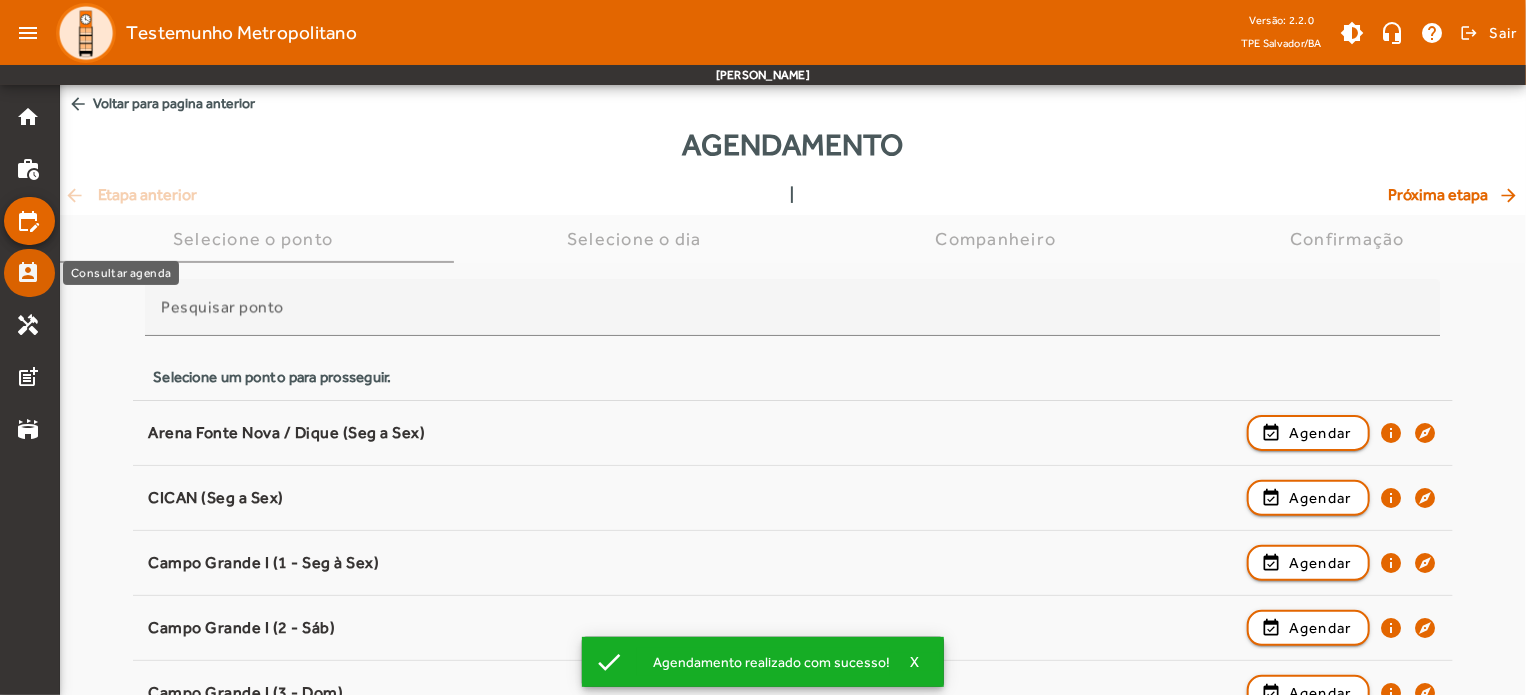 click on "perm_contact_calendar" 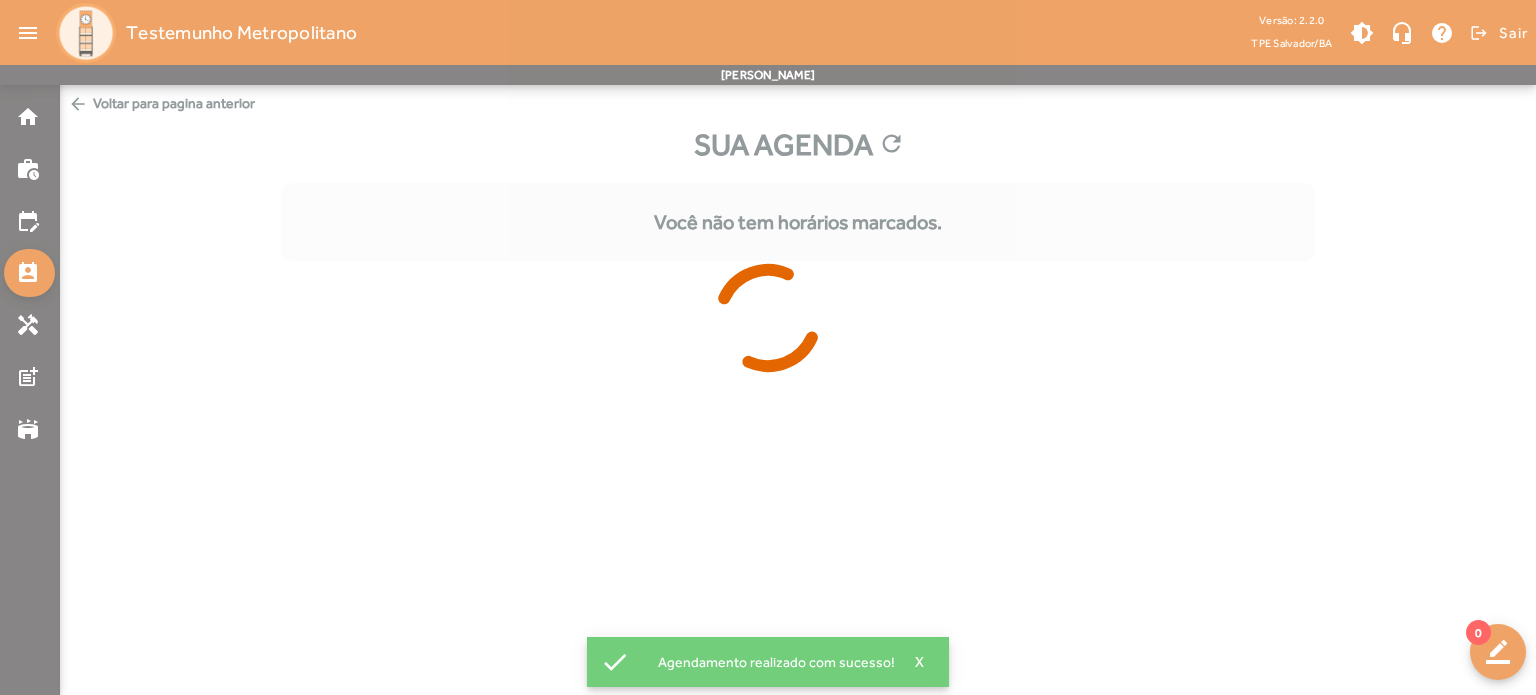 click at bounding box center (768, 347) 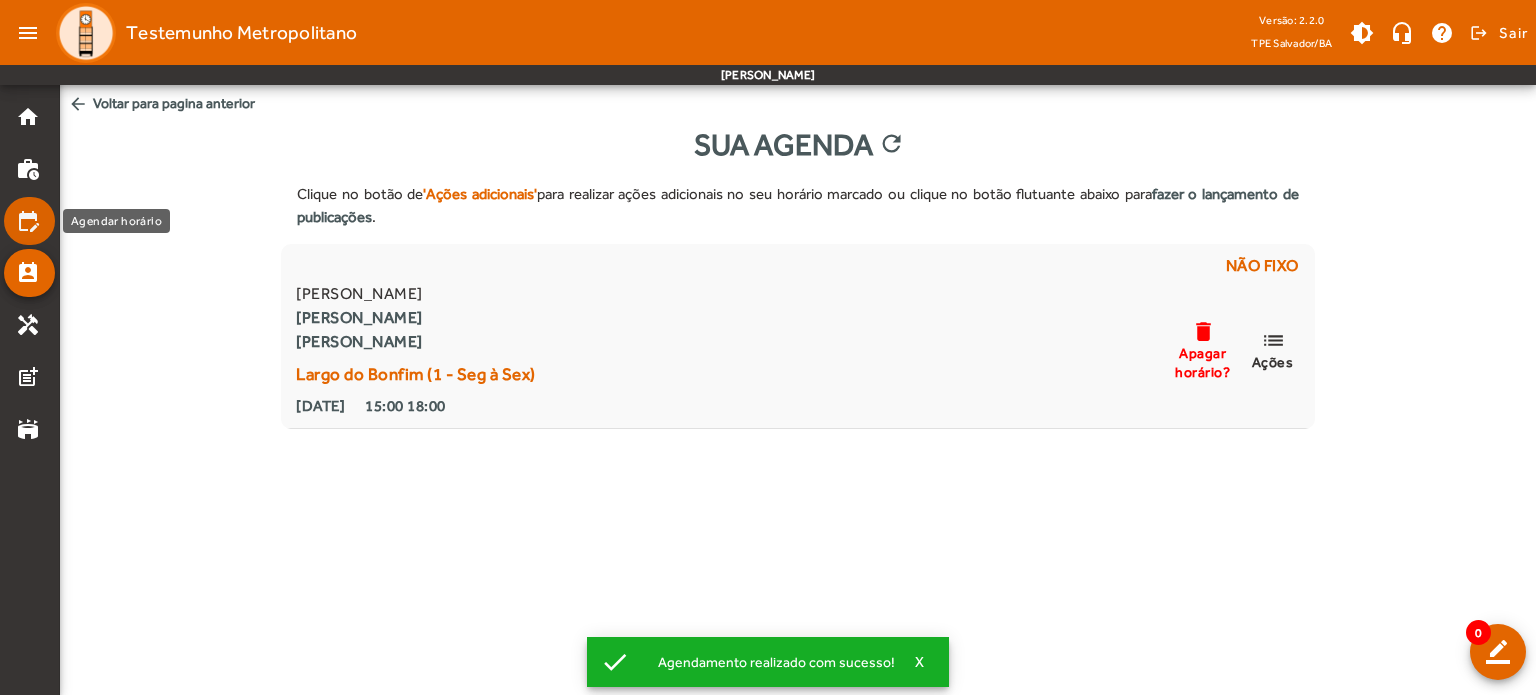 click on "edit_calendar" 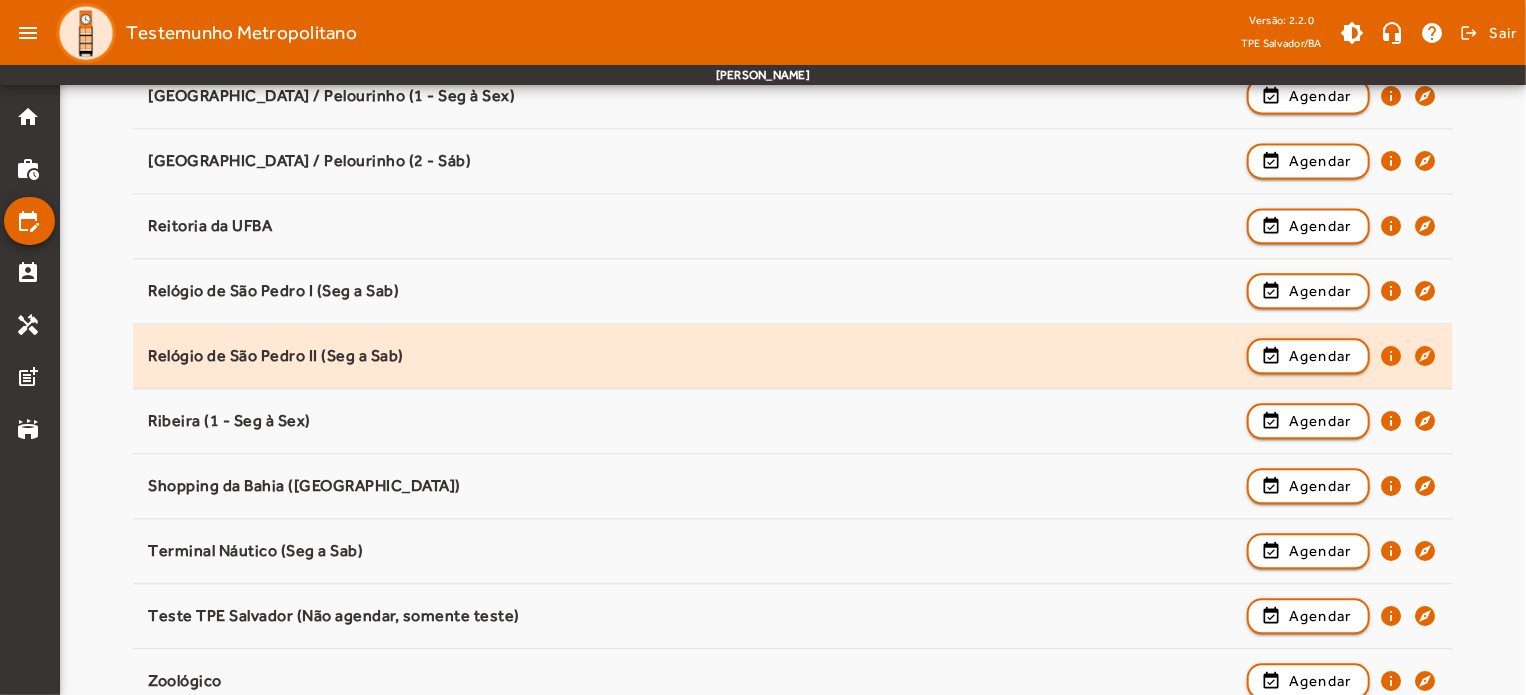 scroll, scrollTop: 2167, scrollLeft: 0, axis: vertical 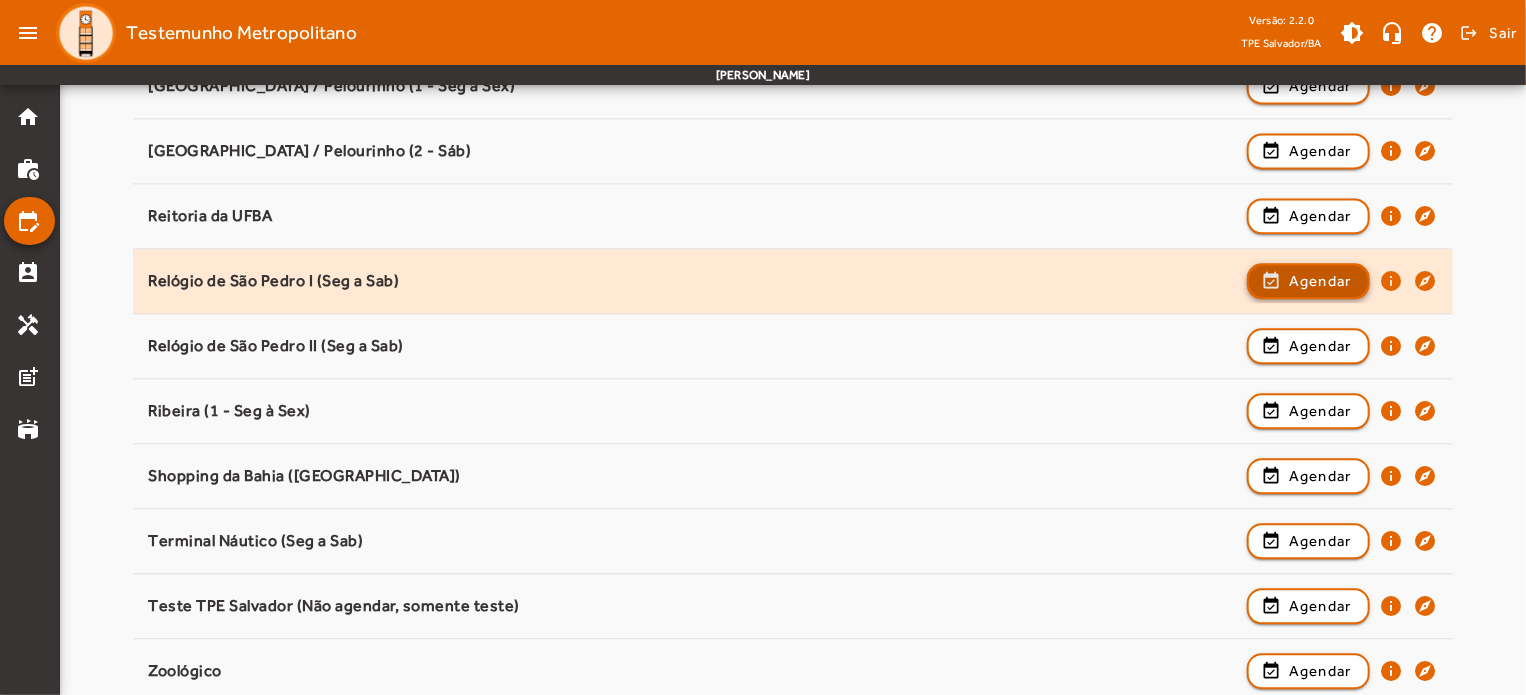 click on "Agendar" 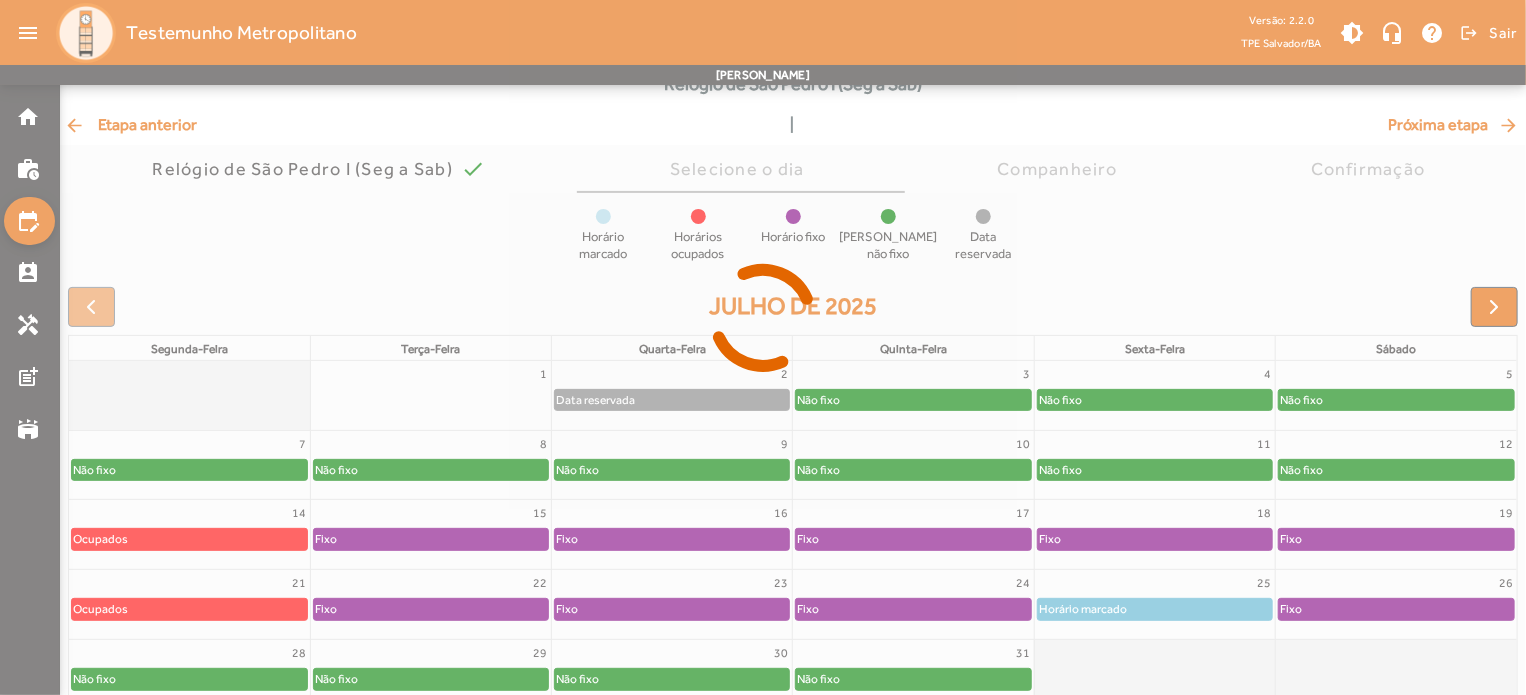 scroll, scrollTop: 190, scrollLeft: 0, axis: vertical 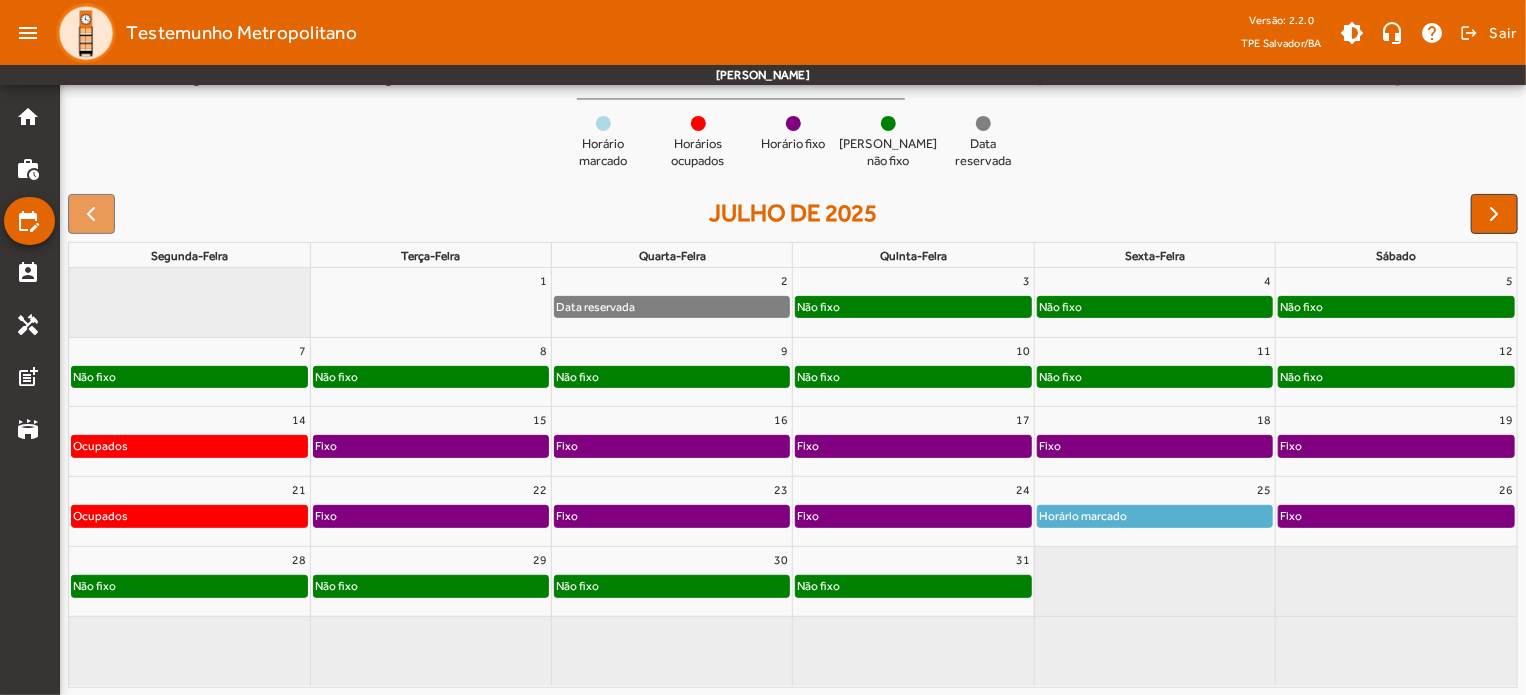 click on "5" at bounding box center [1396, 281] 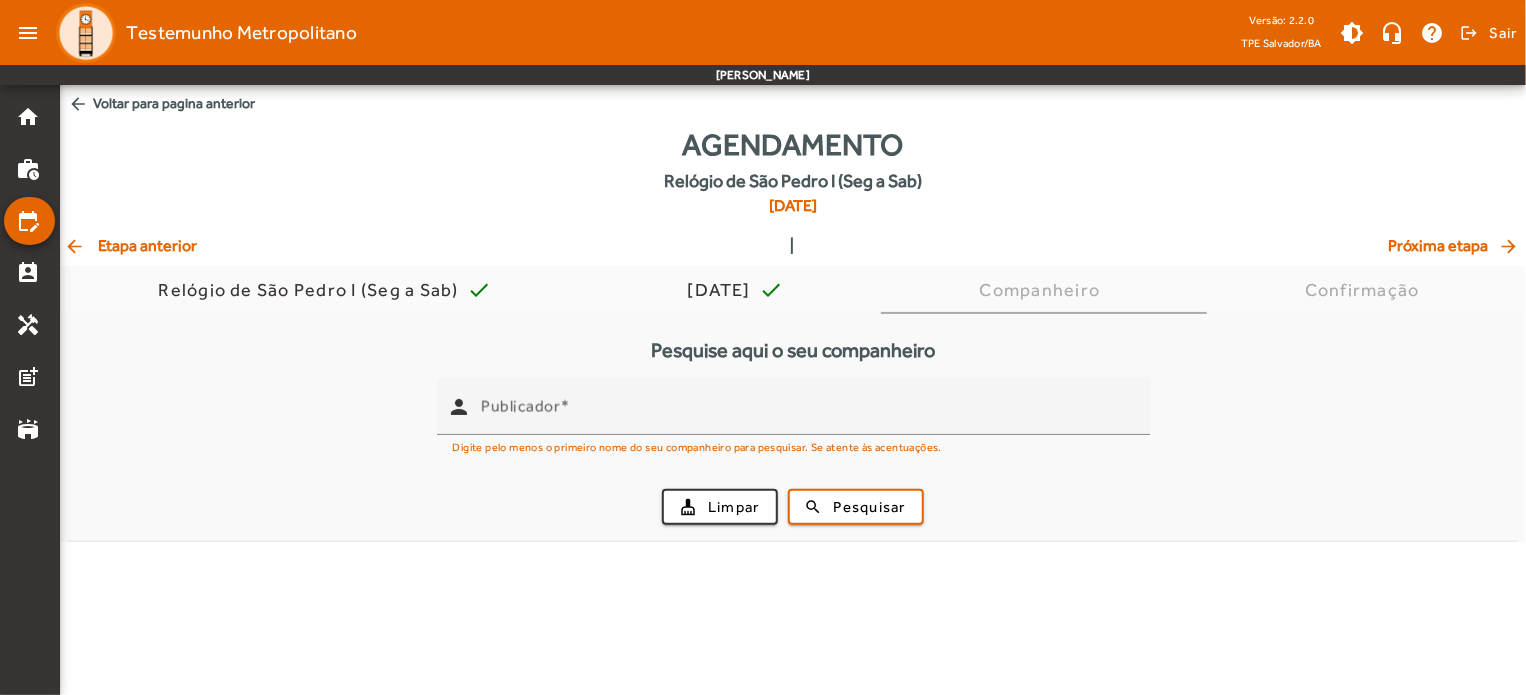 scroll, scrollTop: 0, scrollLeft: 0, axis: both 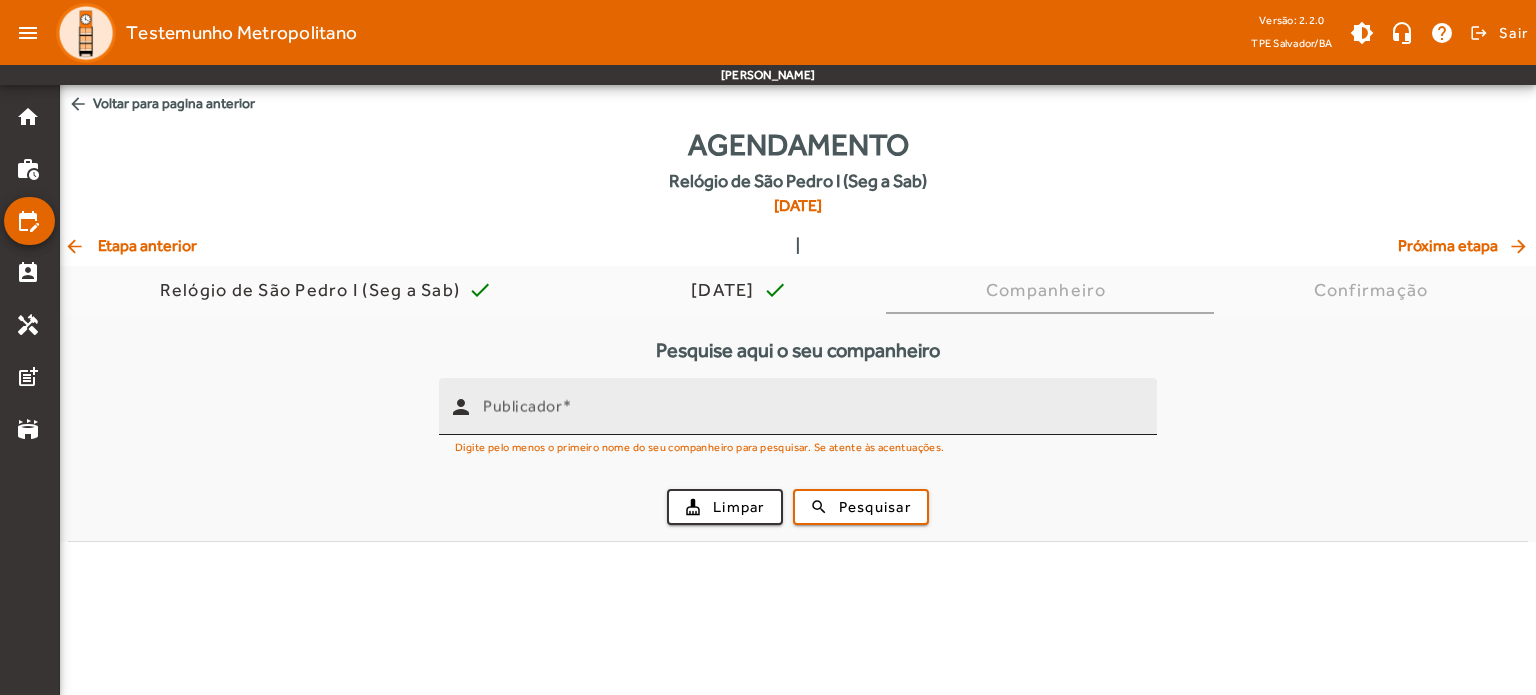 click on "Publicador" at bounding box center [527, 406] 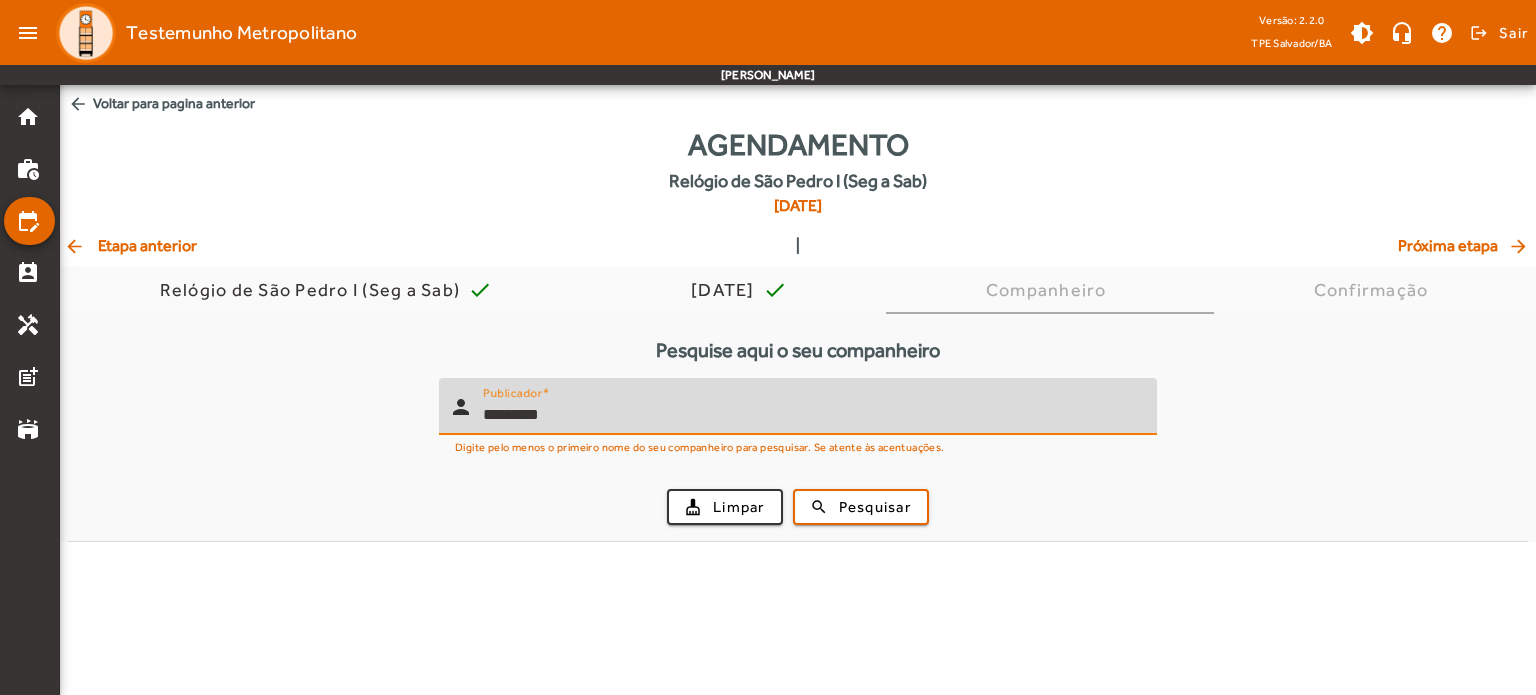 type on "*********" 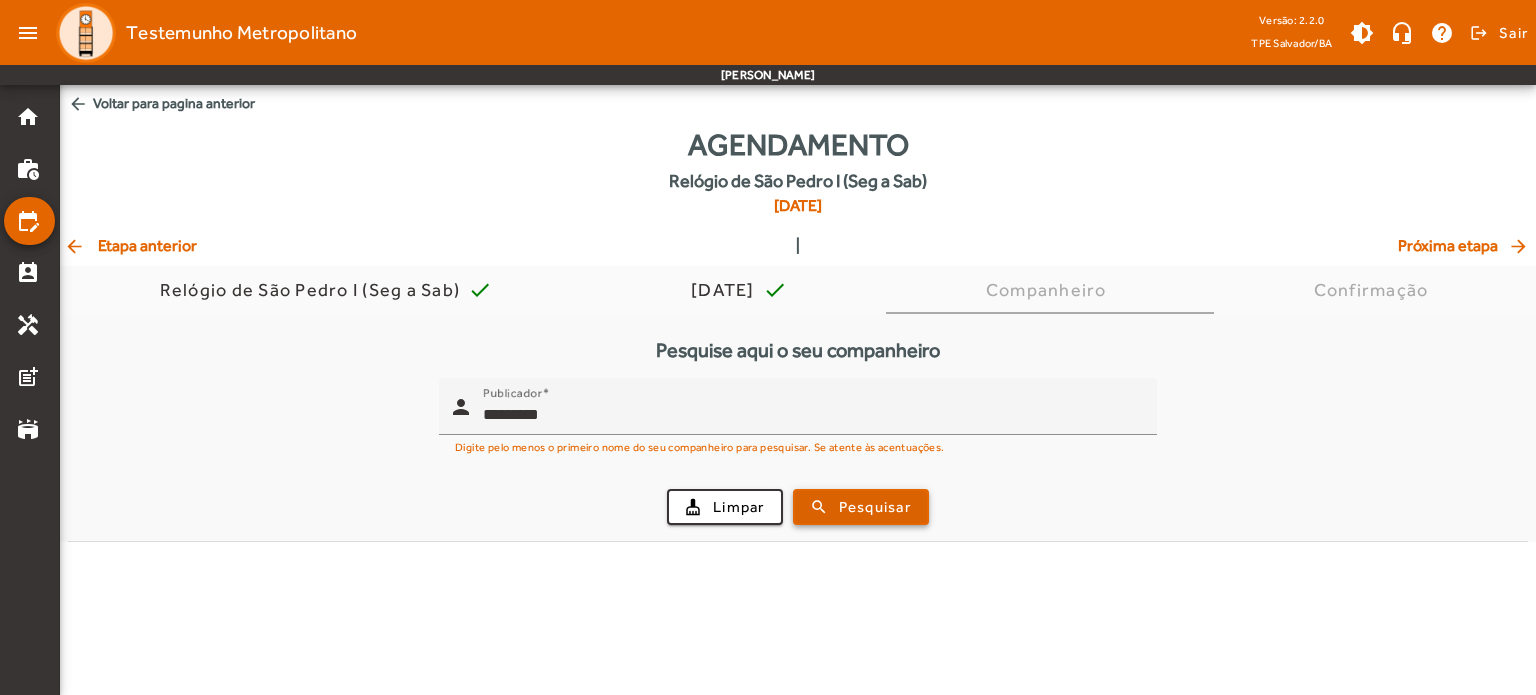 click on "Pesquisar" at bounding box center [875, 507] 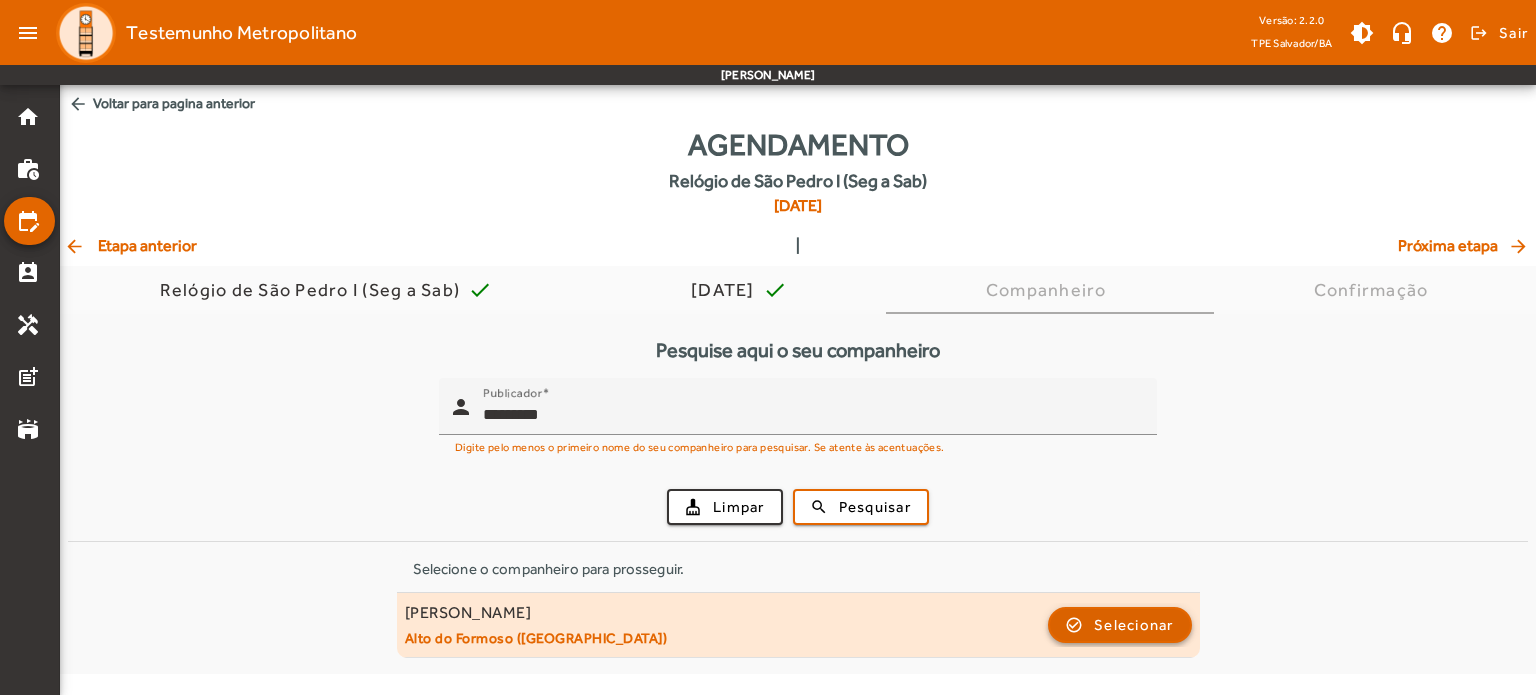 click on "Selecionar" 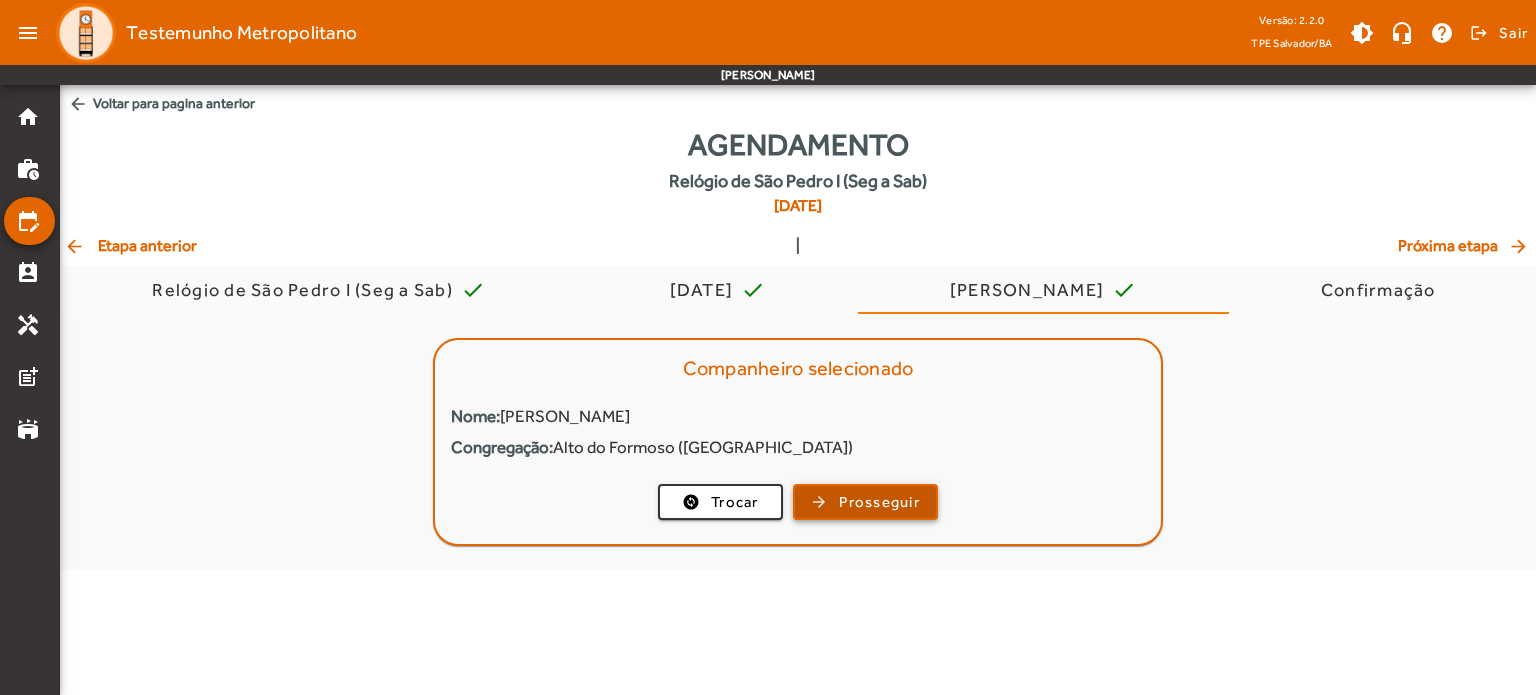 click on "Prosseguir" 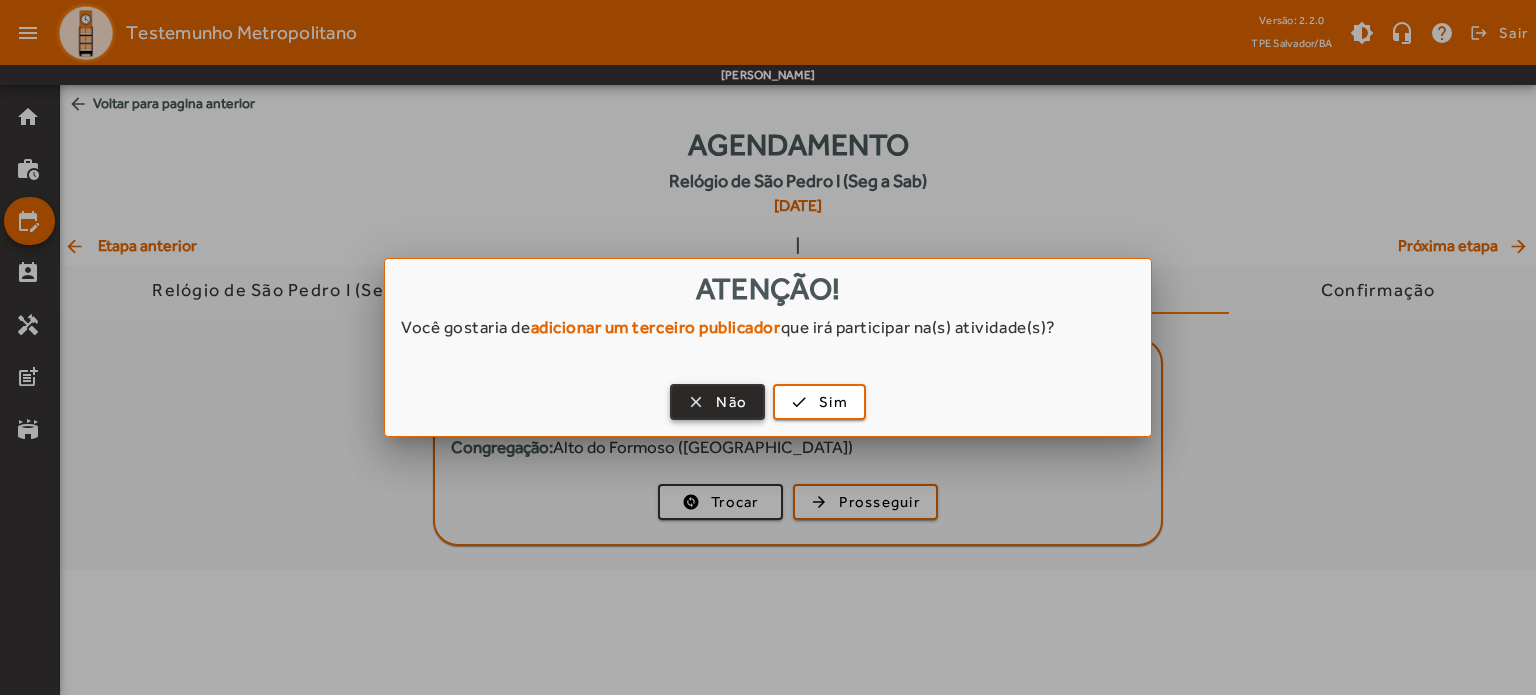 click on "Não" at bounding box center (731, 402) 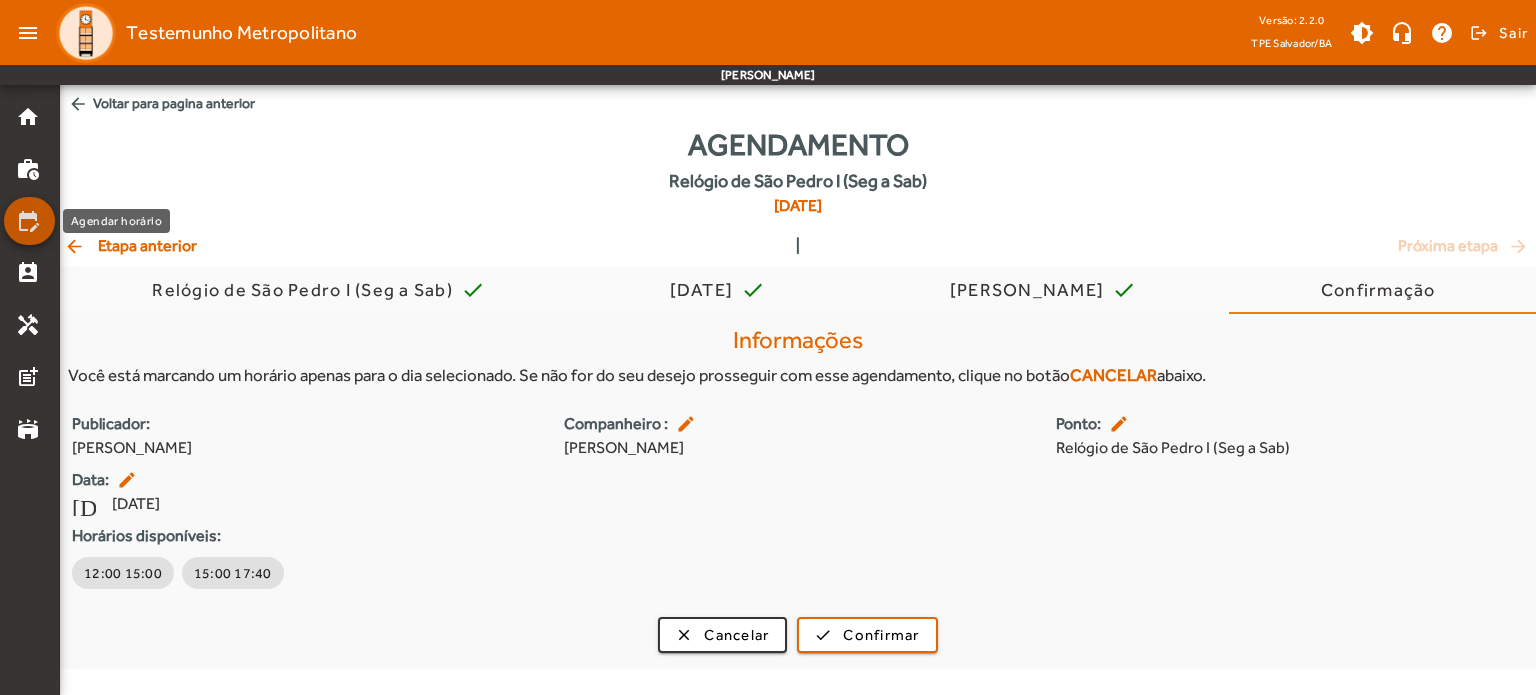 click on "edit_calendar" 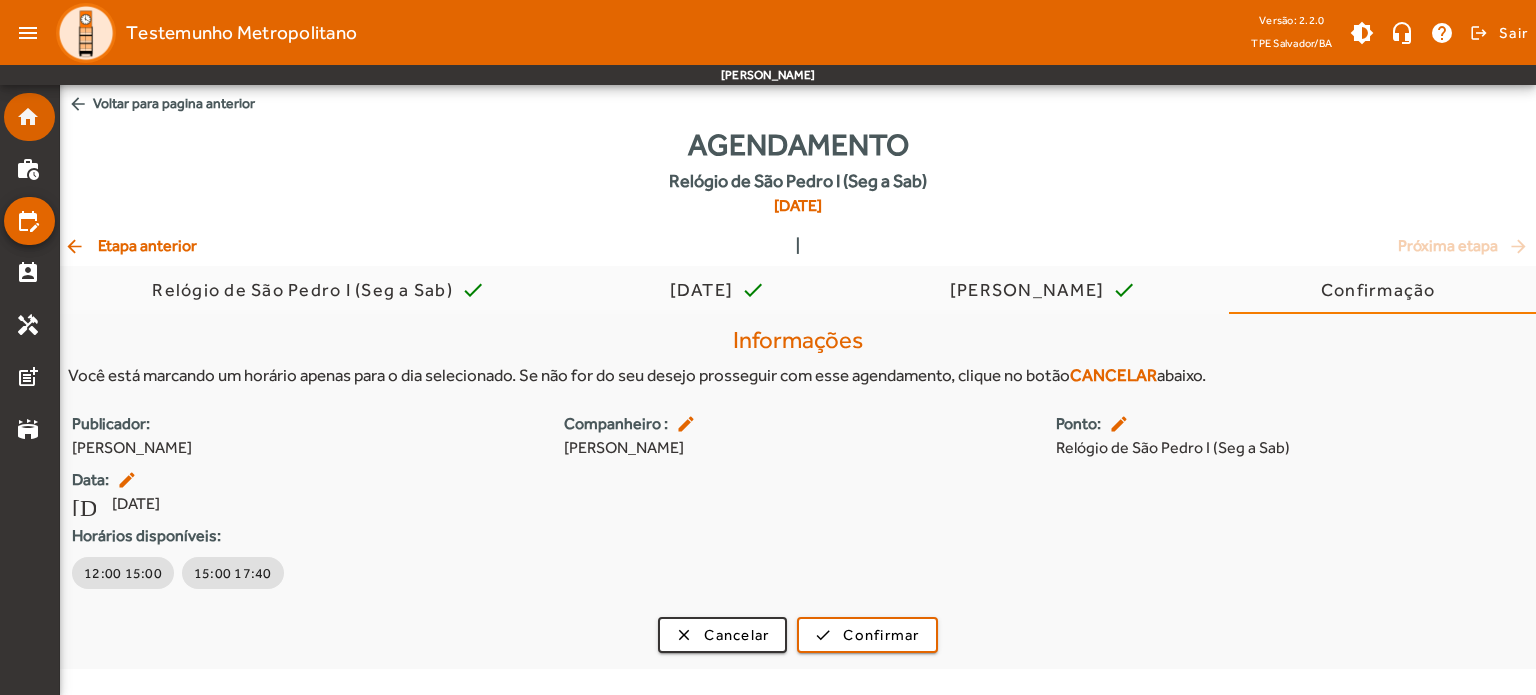 click on "home" 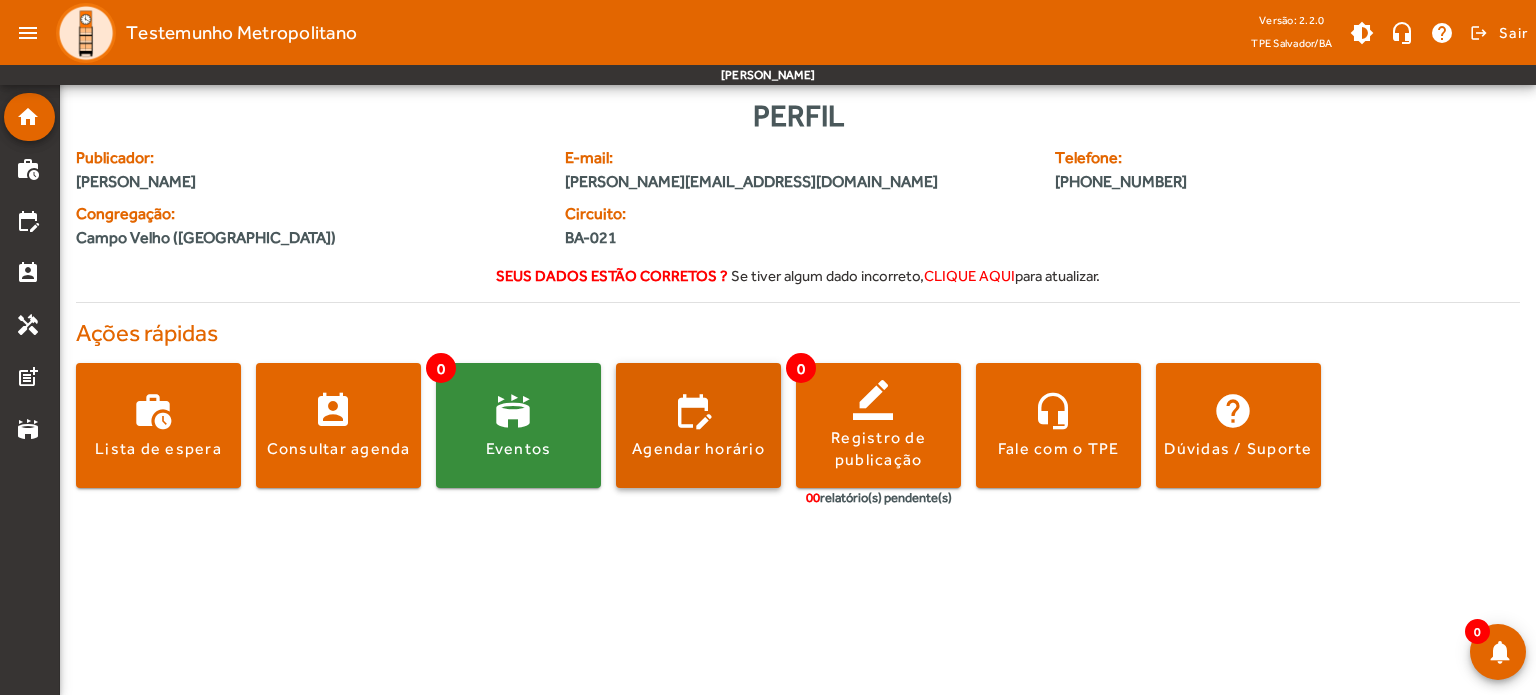 click 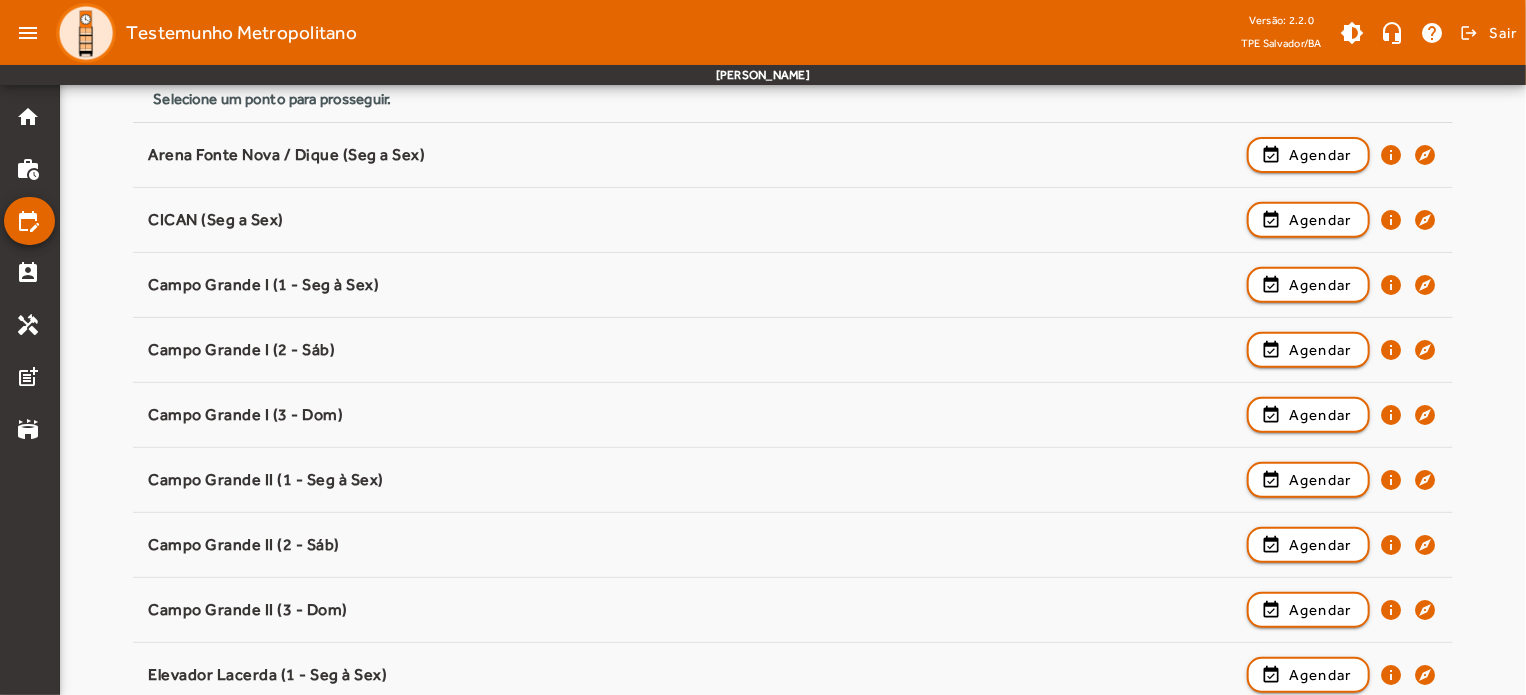 scroll, scrollTop: 400, scrollLeft: 0, axis: vertical 